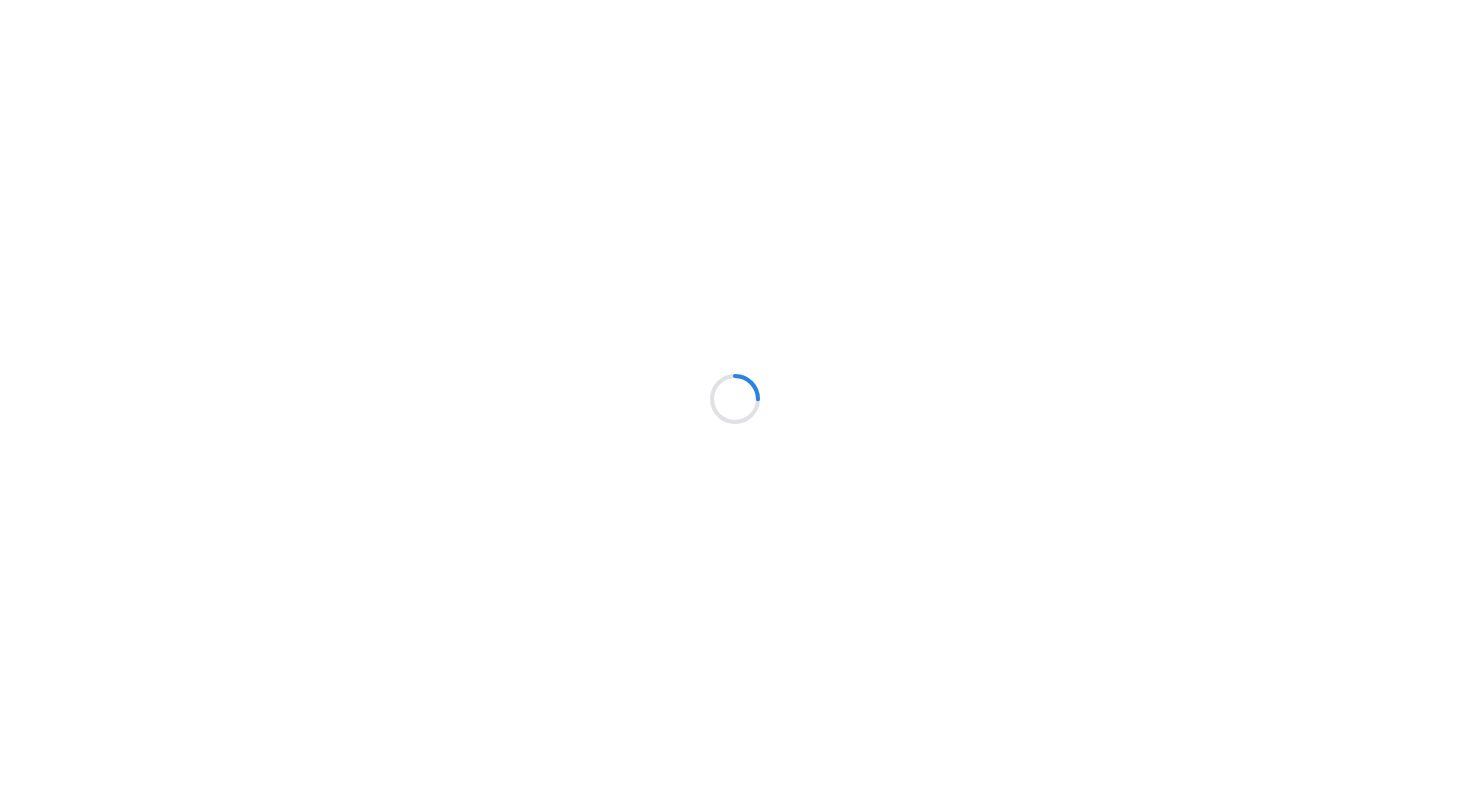 scroll, scrollTop: 0, scrollLeft: 0, axis: both 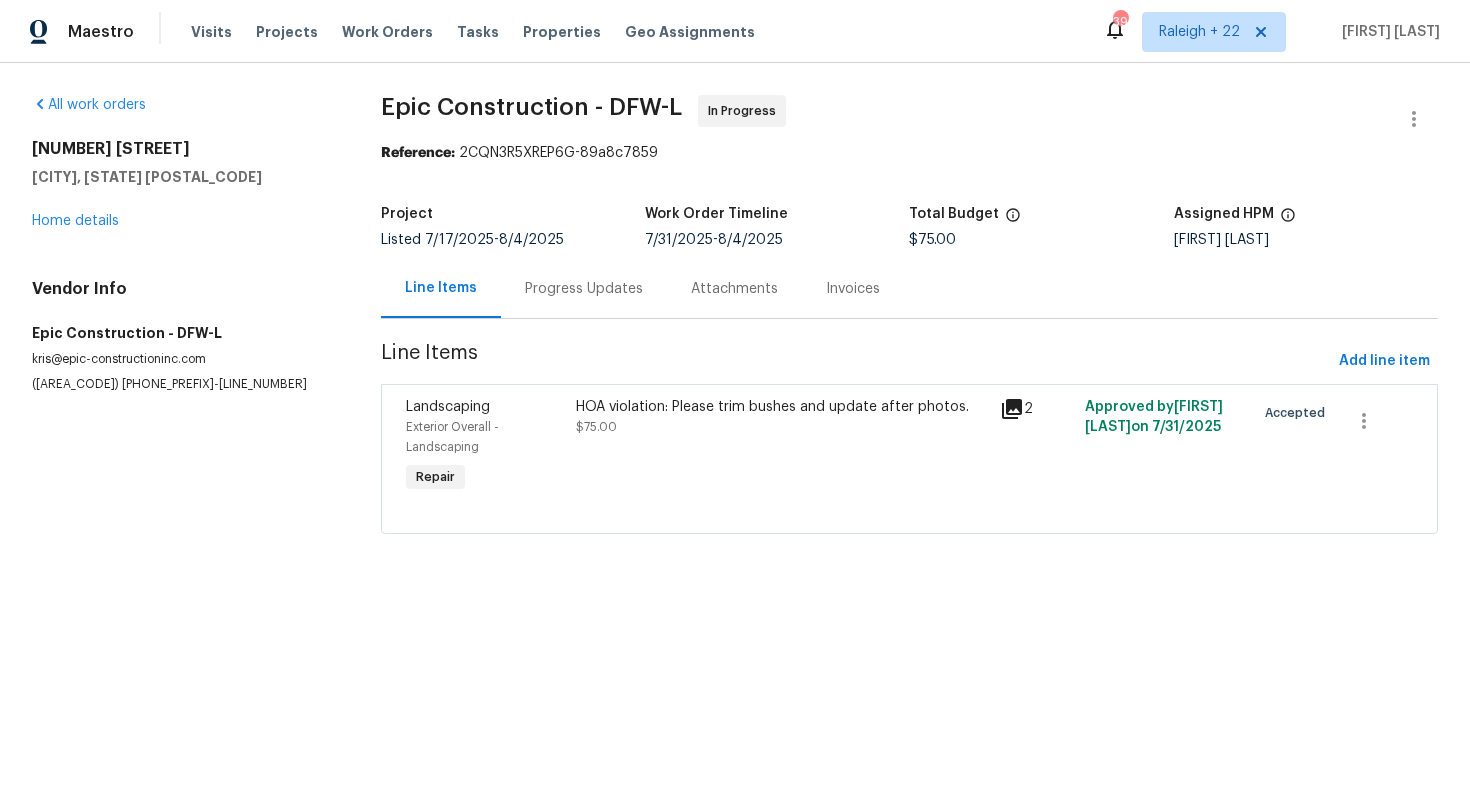 click on "Progress Updates" at bounding box center (584, 288) 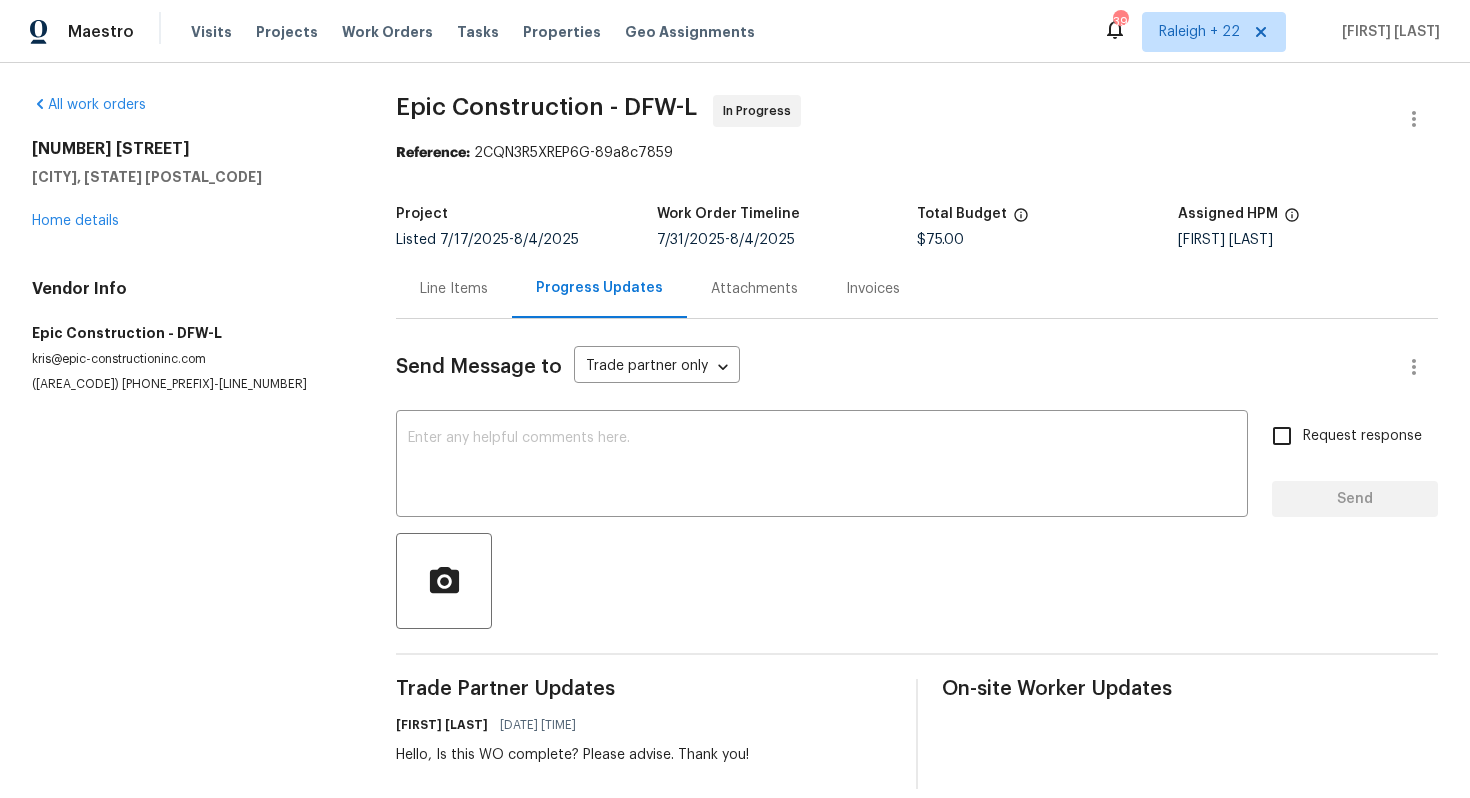 scroll, scrollTop: 24, scrollLeft: 0, axis: vertical 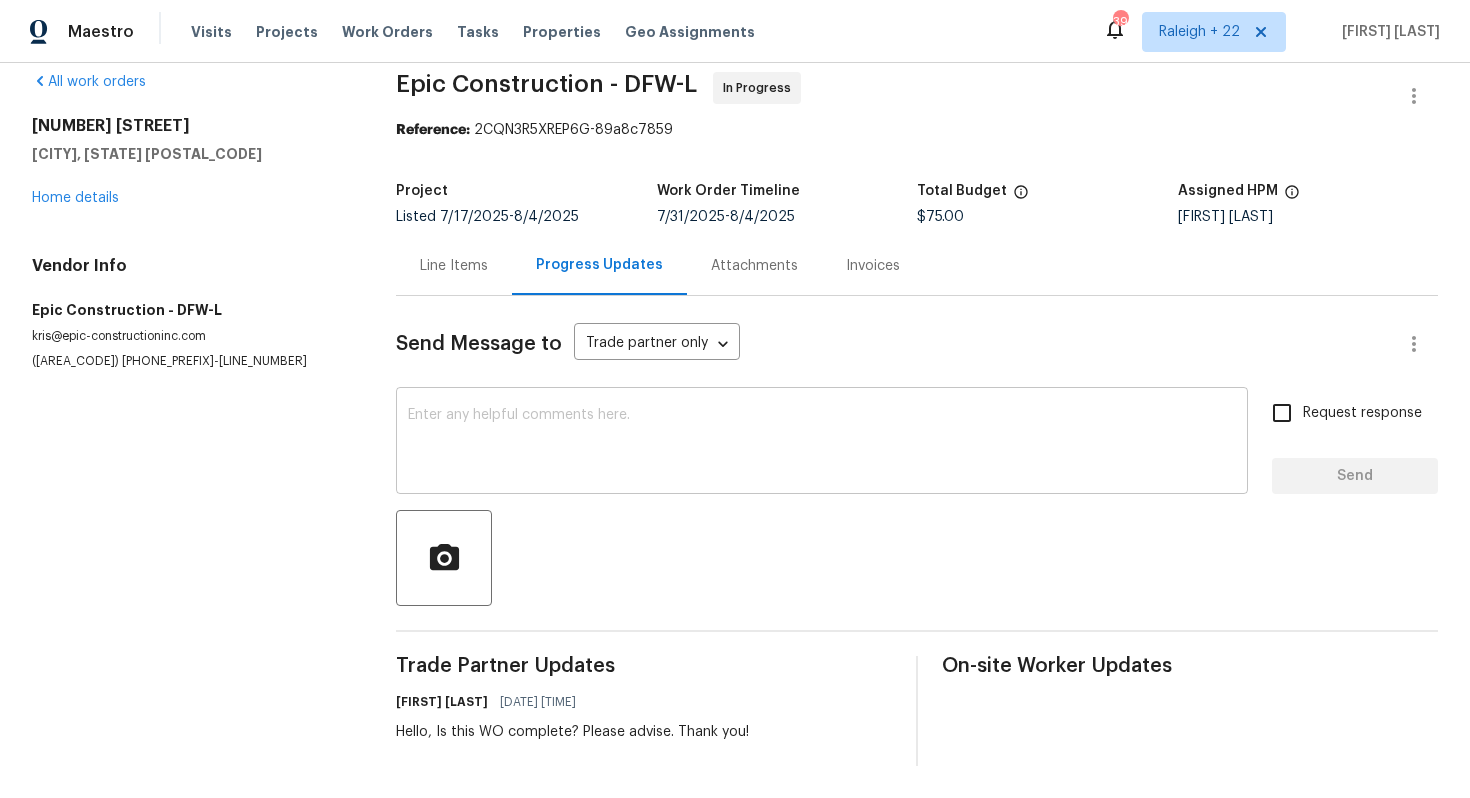 click at bounding box center [822, 443] 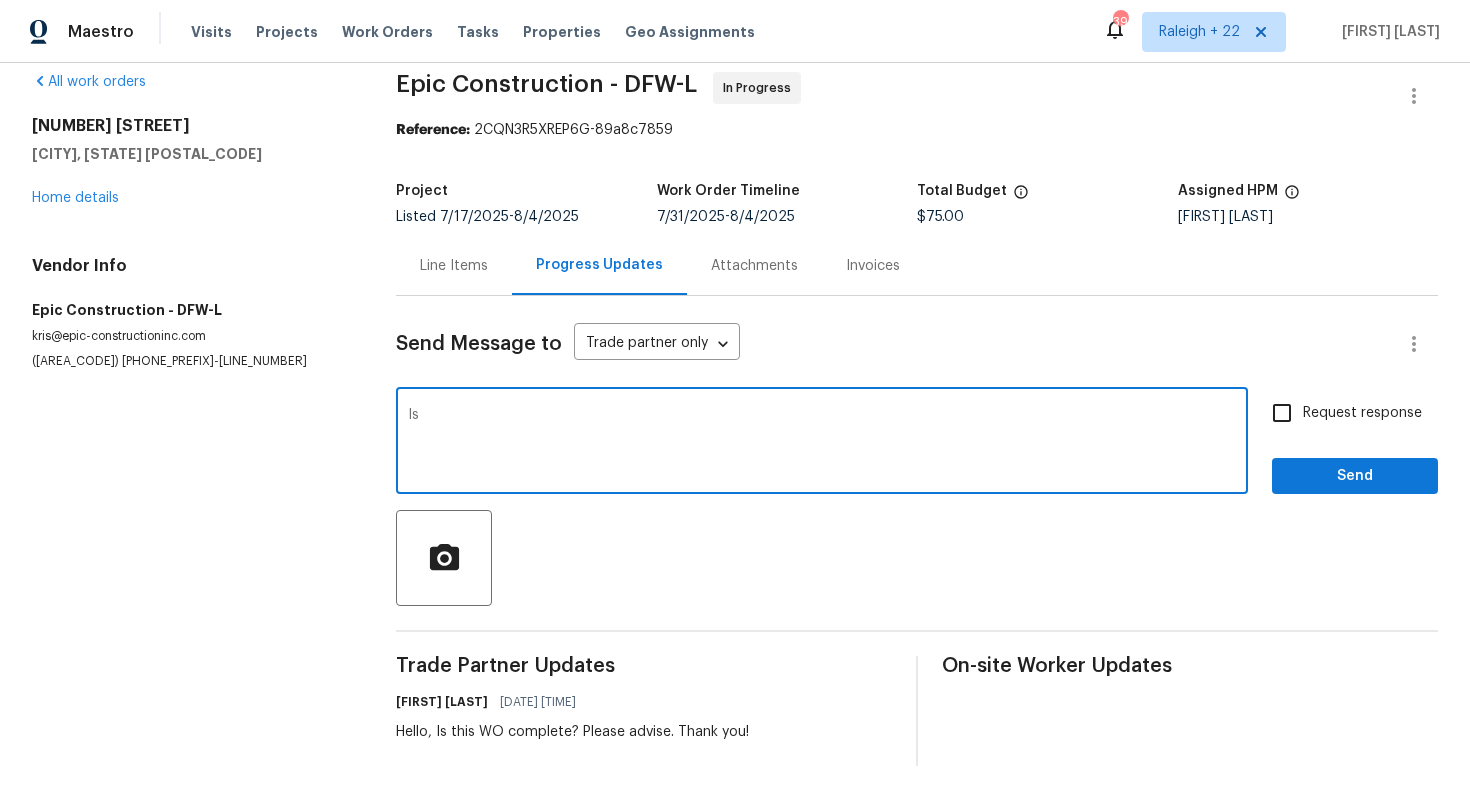 type on "I" 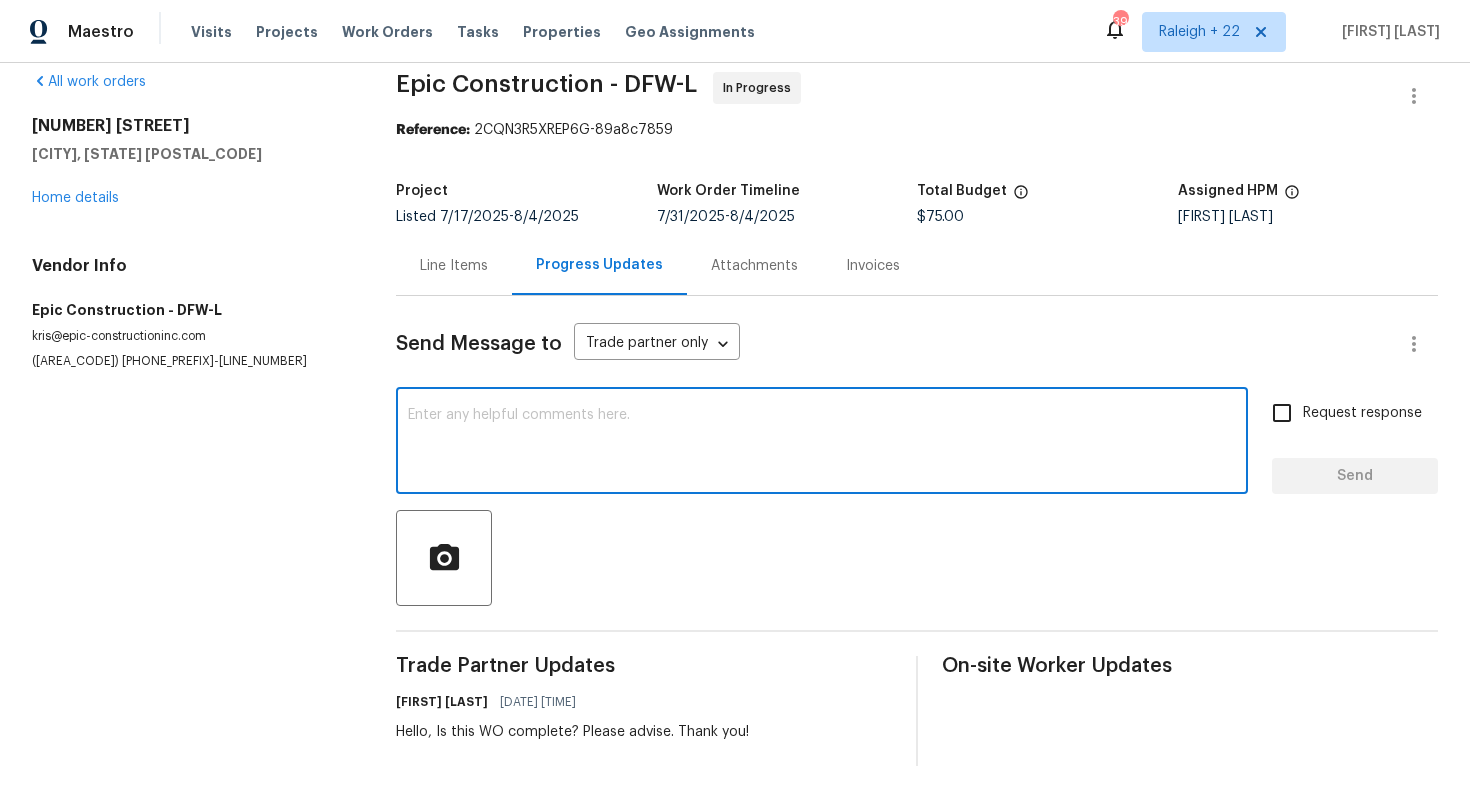type on "a" 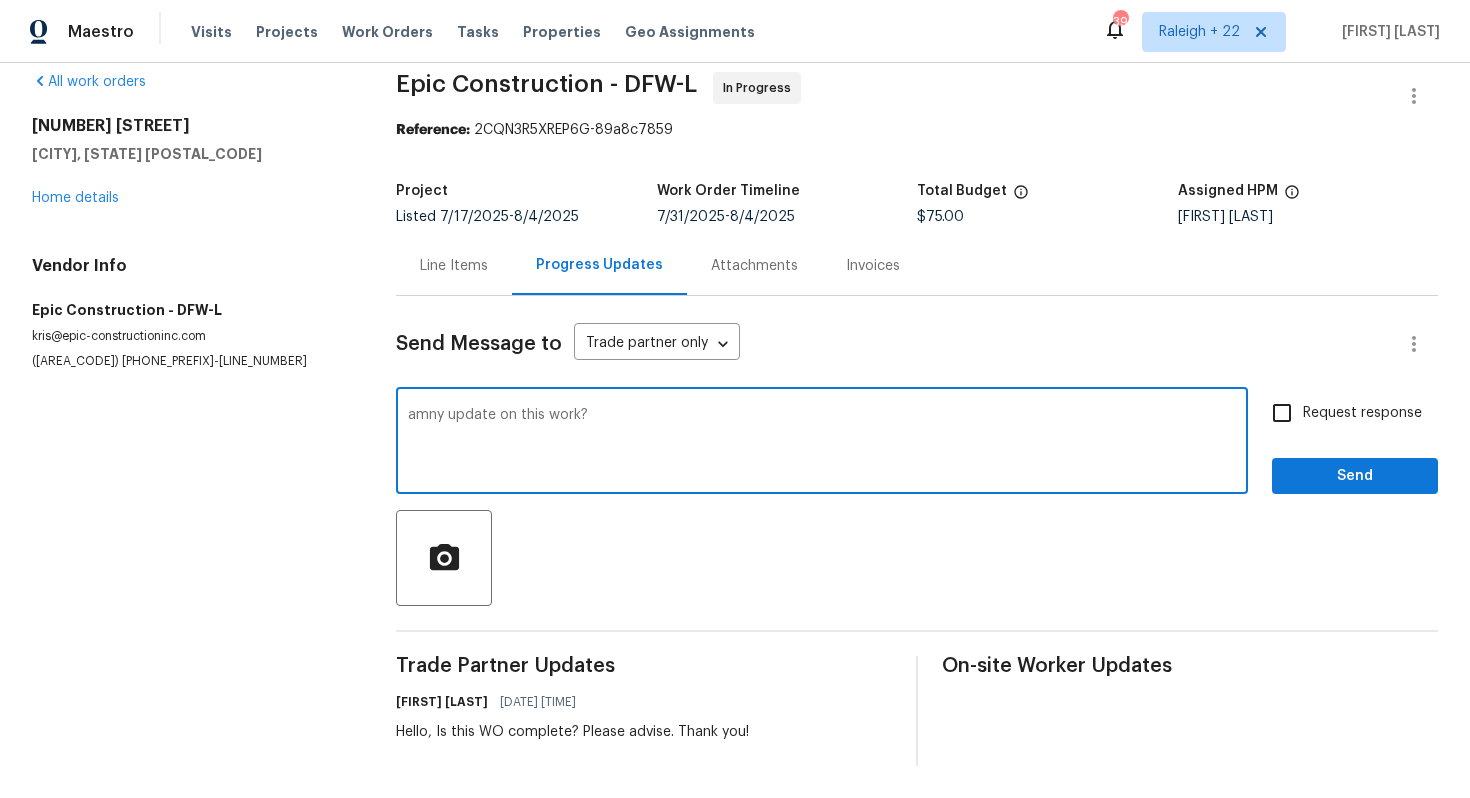 click on "amny update on this work?" at bounding box center [822, 443] 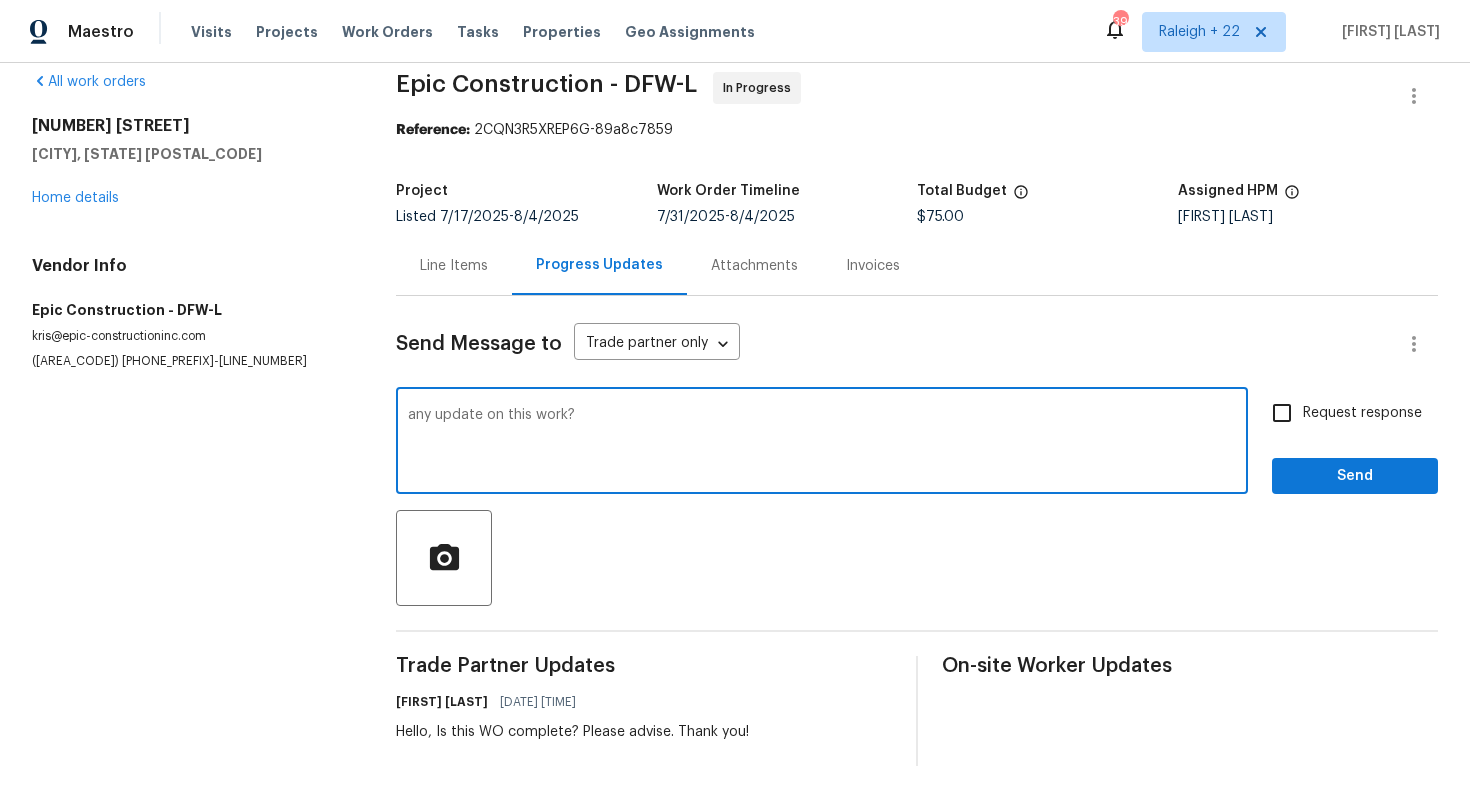 click on "any update on this work?" at bounding box center (822, 443) 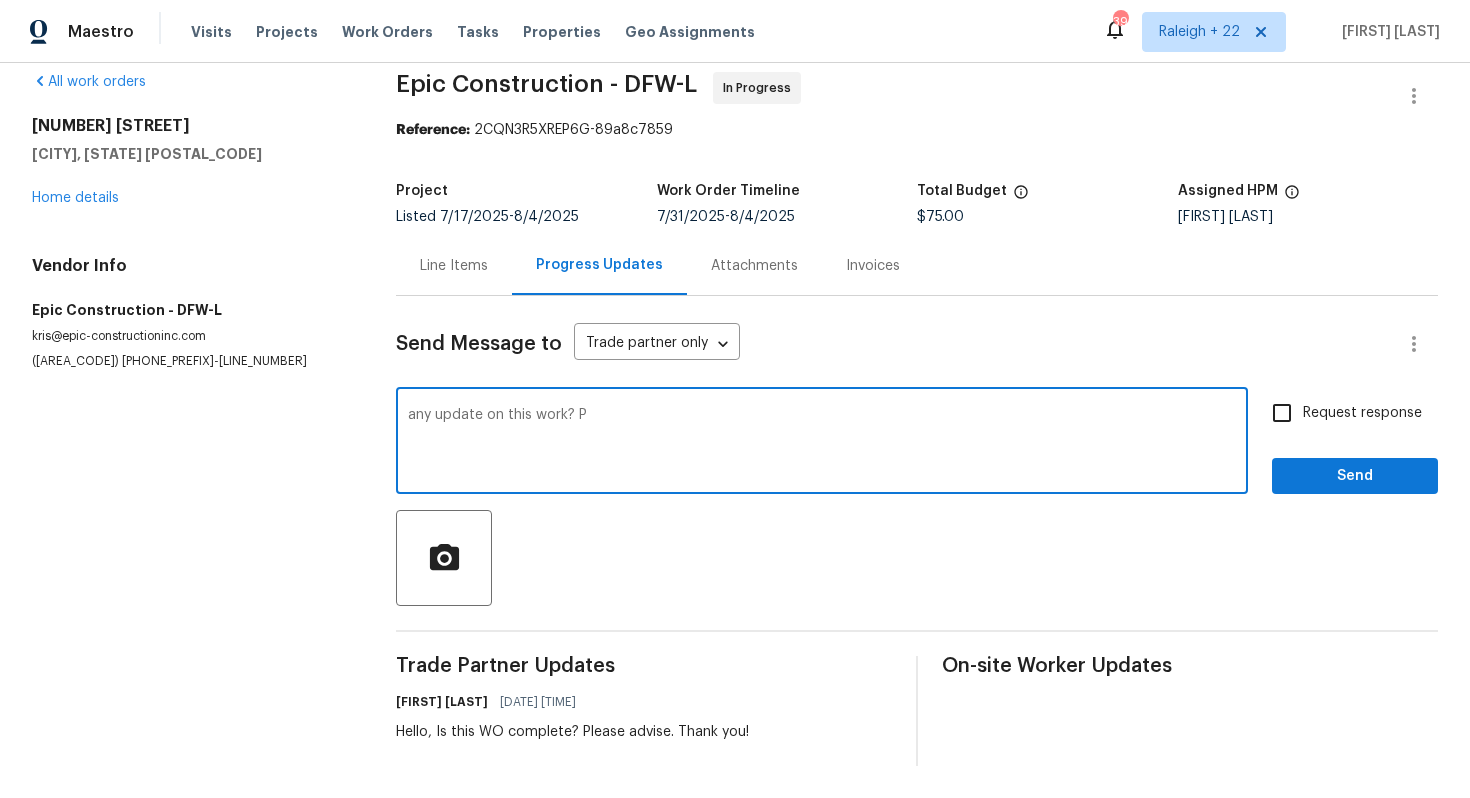 click on "any update on this work? P" at bounding box center (822, 443) 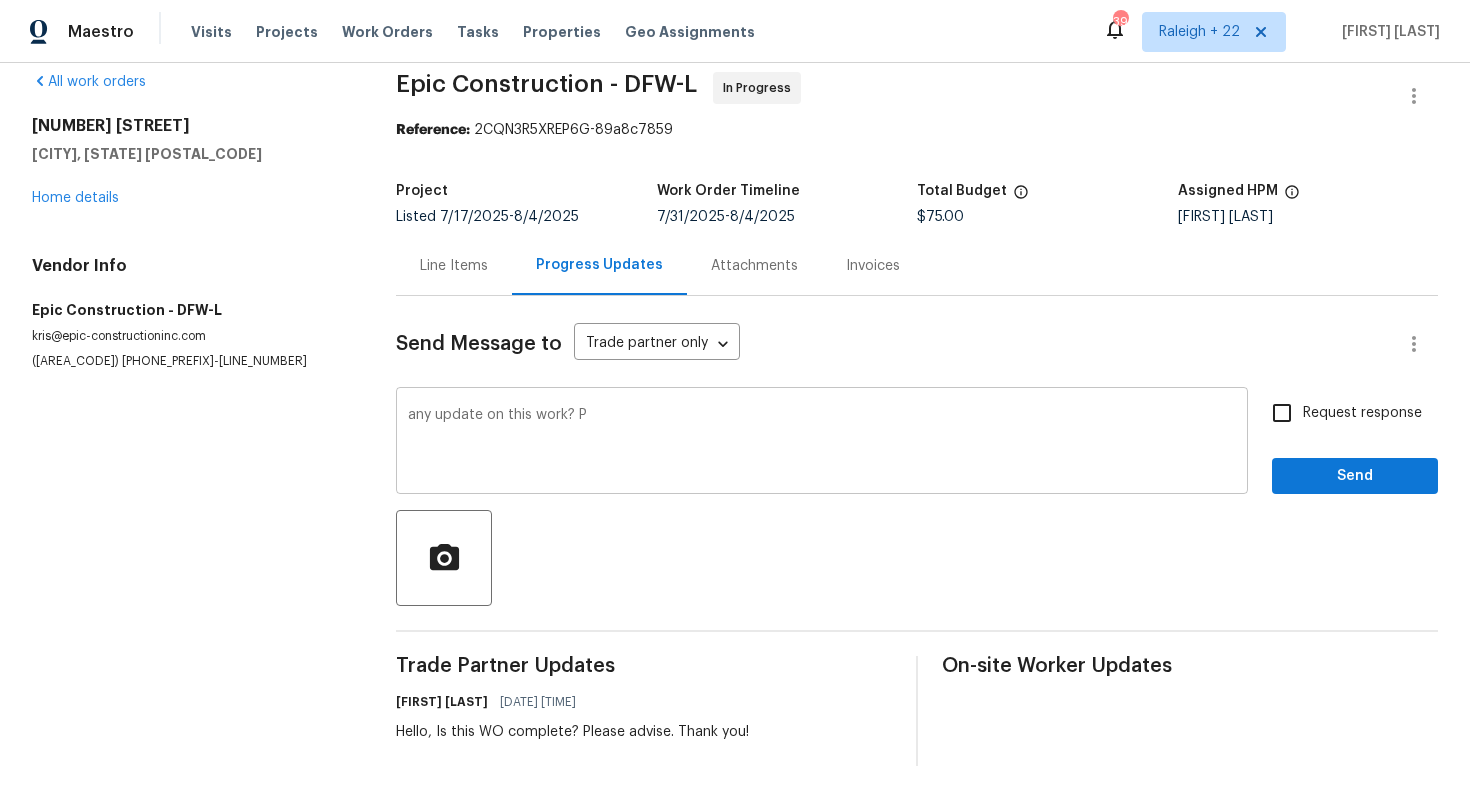 click on "All work orders 31 Reid Ct Waxahachie, TX 75167 Home details Vendor Info Epic Construction - DFW-L kris@epic-constructioninc.com (214) 208-1878 Epic Construction - DFW-L In Progress Reference:   2CQN3R5XREP6G-89a8c7859 Project Listed   7/17/2025  -  8/4/2025 Work Order Timeline 7/31/2025  -  8/4/2025 Total Budget $75.00 Assigned HPM Francisco Balcazar Serrato Line Items Progress Updates Attachments Invoices Send Message to Trade partner only Trade partner only ​ any update on this work? P x ​ Request response Send Trade Partner Updates Udhaya Kumari 08/04/2025 1:28 PM Hello, Is this WO complete? Please advise. Thank you! On-site Worker Updates" at bounding box center [735, 419] 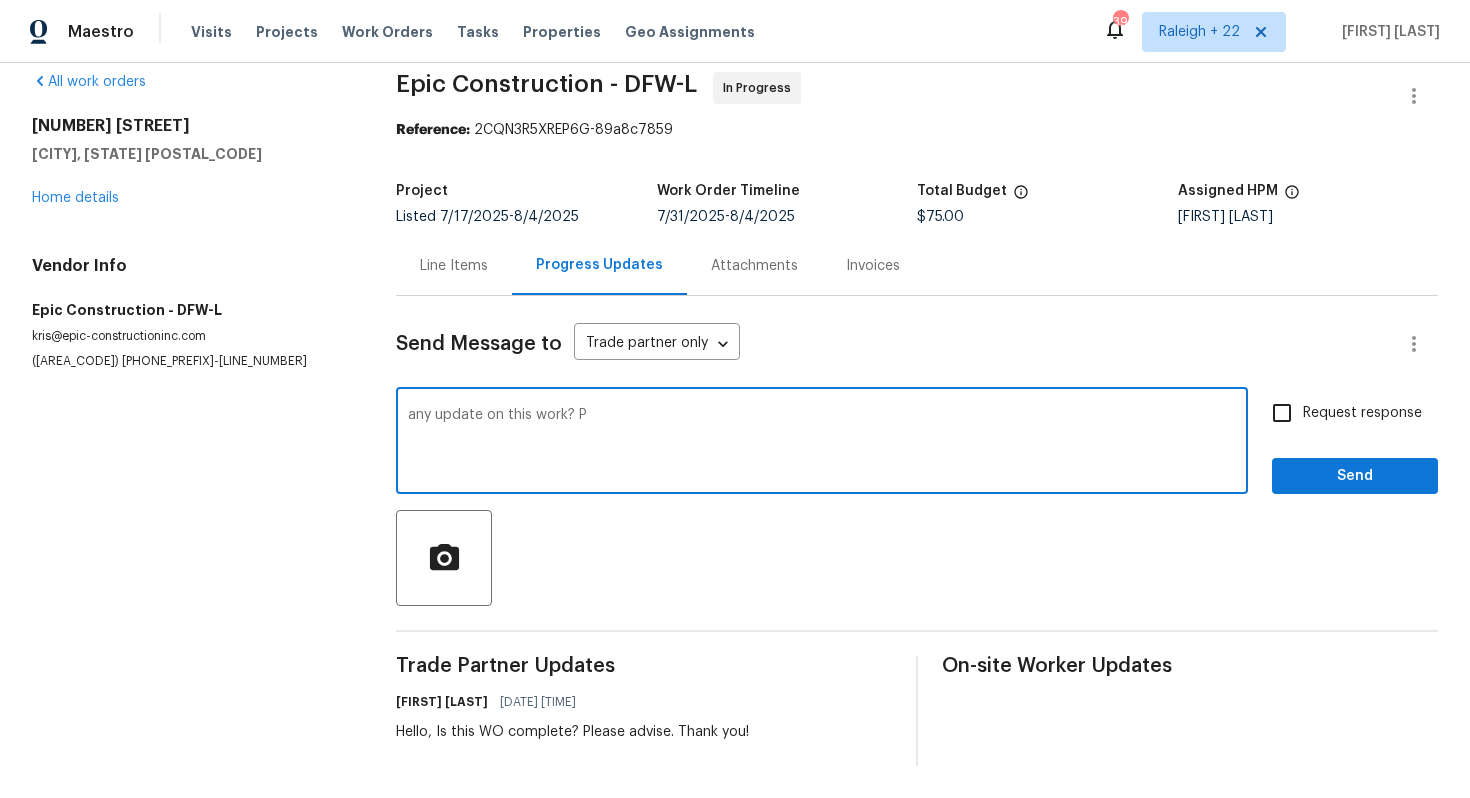 click on "any update on this work? P" at bounding box center (822, 443) 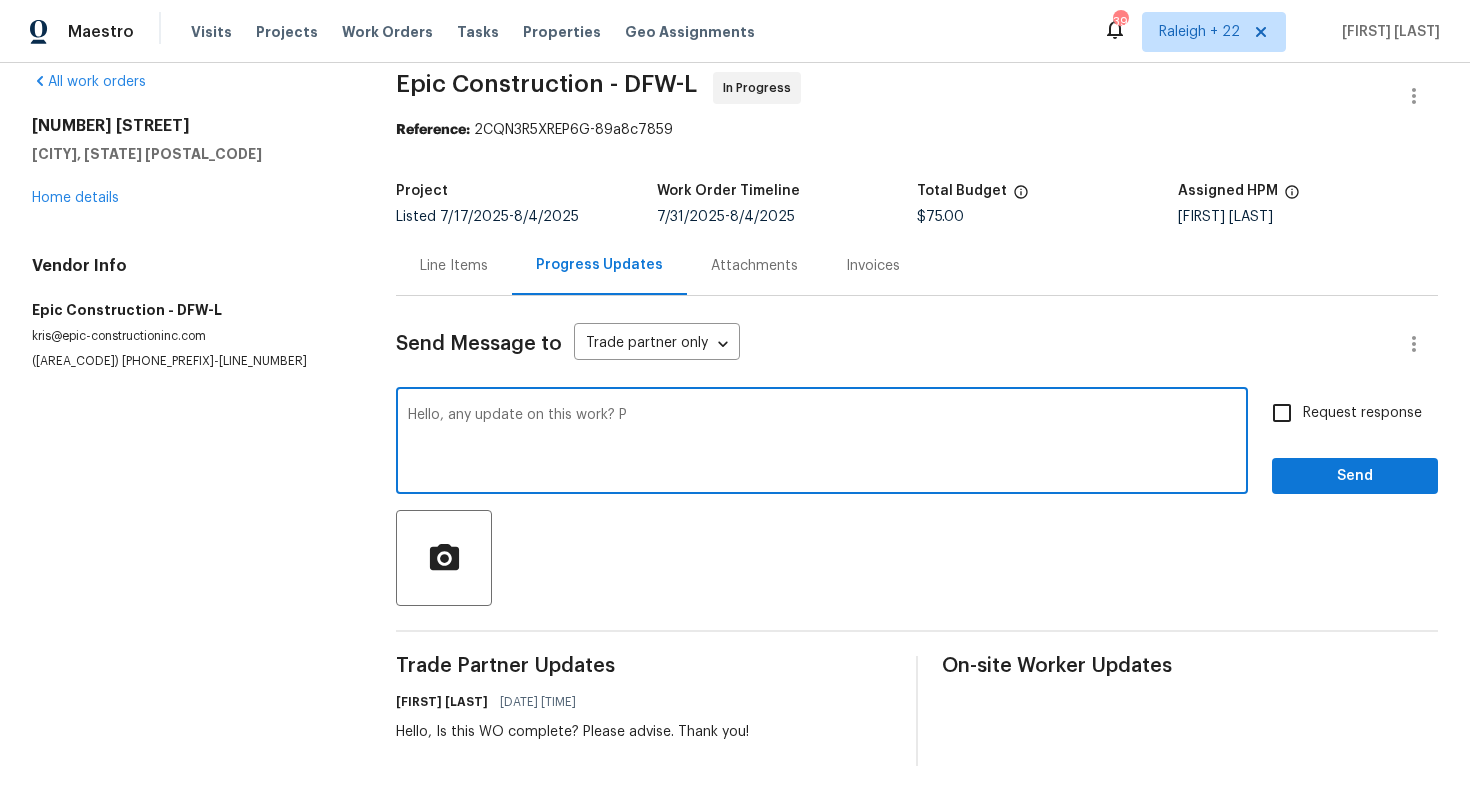 click on "Hello, any update on this work? P" at bounding box center (822, 443) 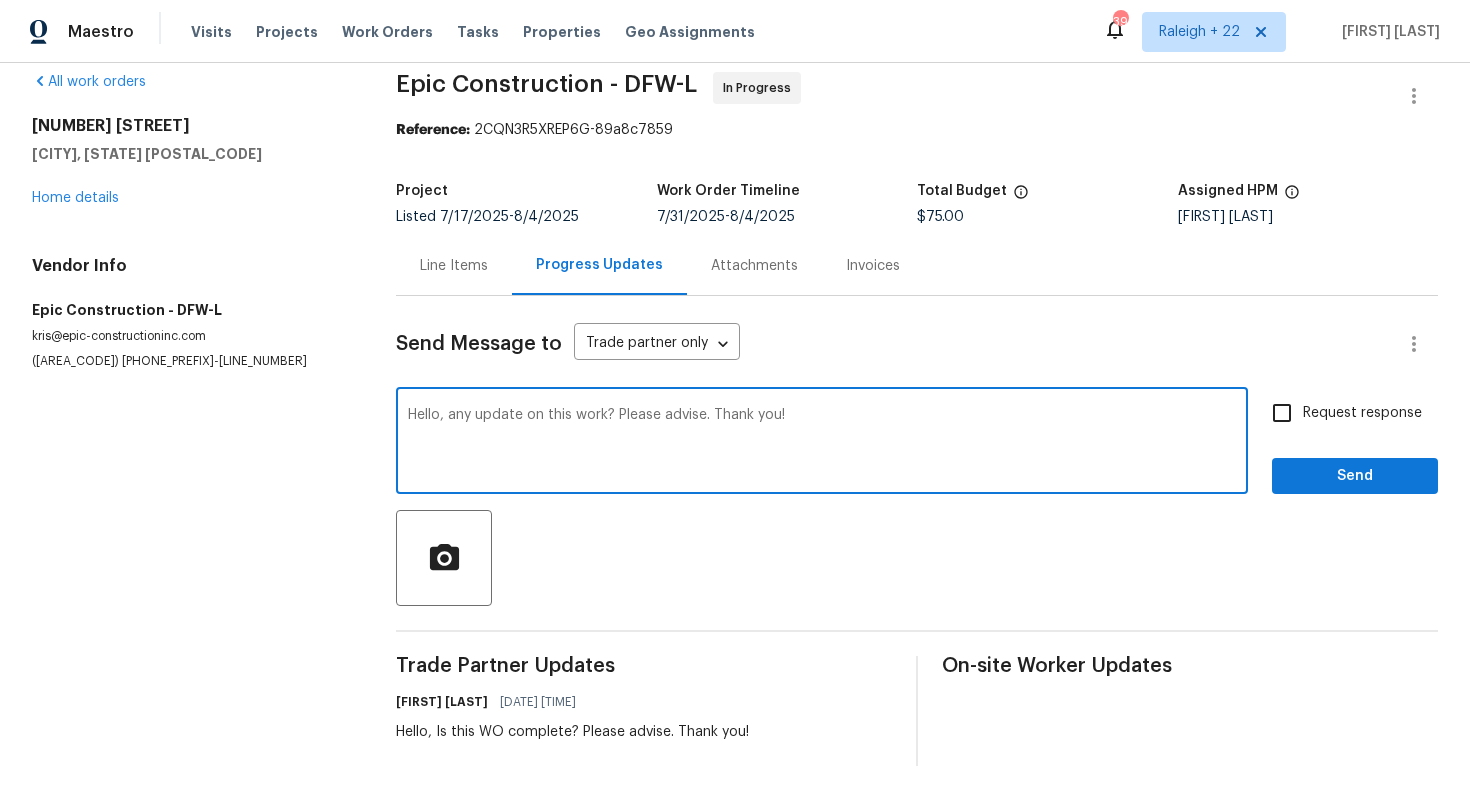 type on "Hello, any update on this work? Please advise. Thank you!" 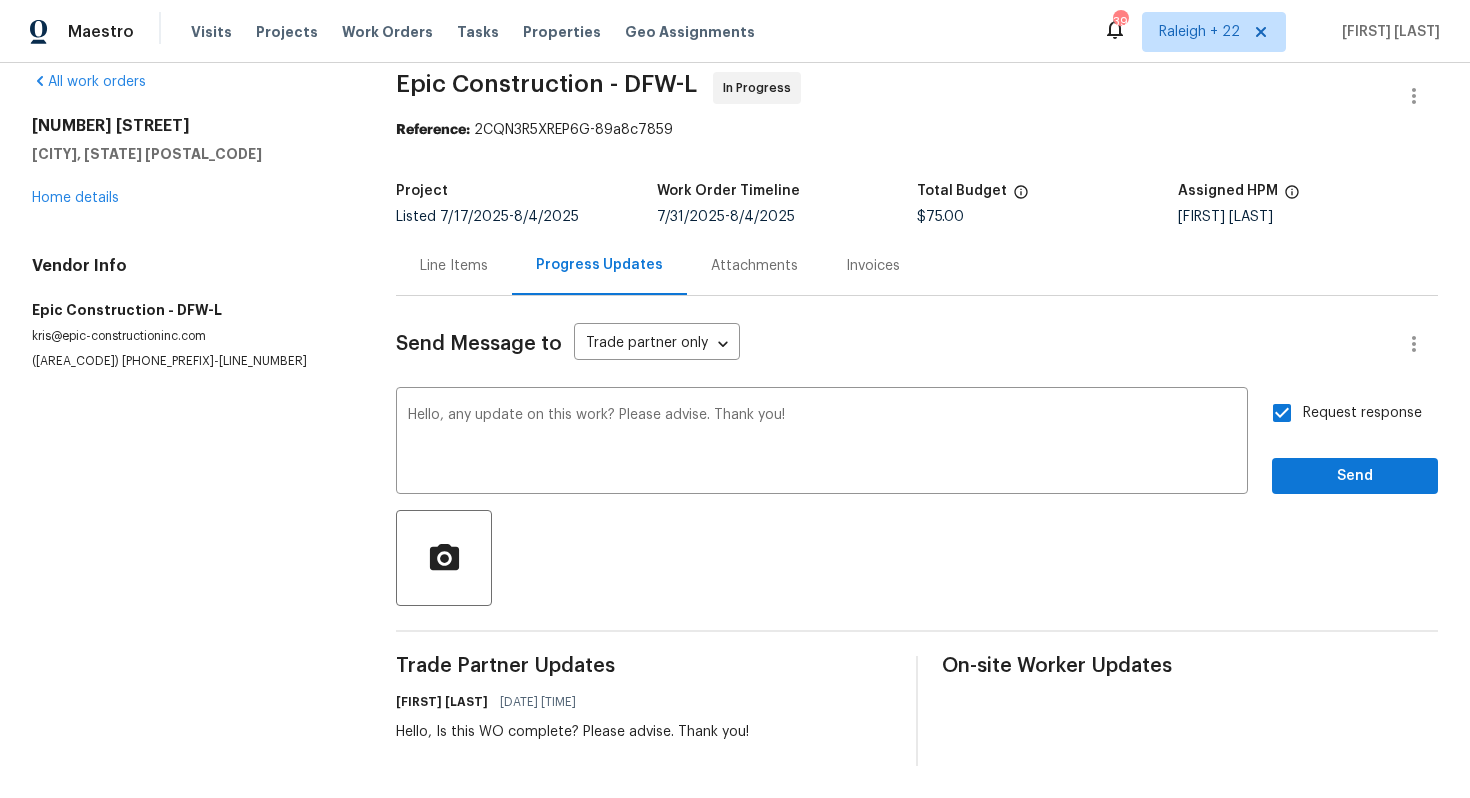 click on "Send Message to Trade partner only Trade partner only ​ Hello, any update on this work? Please advise. Thank you! x ​ Request response Send Trade Partner Updates Udhaya Kumari 08/04/2025 1:28 PM Hello, Is this WO complete? Please advise. Thank you! On-site Worker Updates" at bounding box center [917, 531] 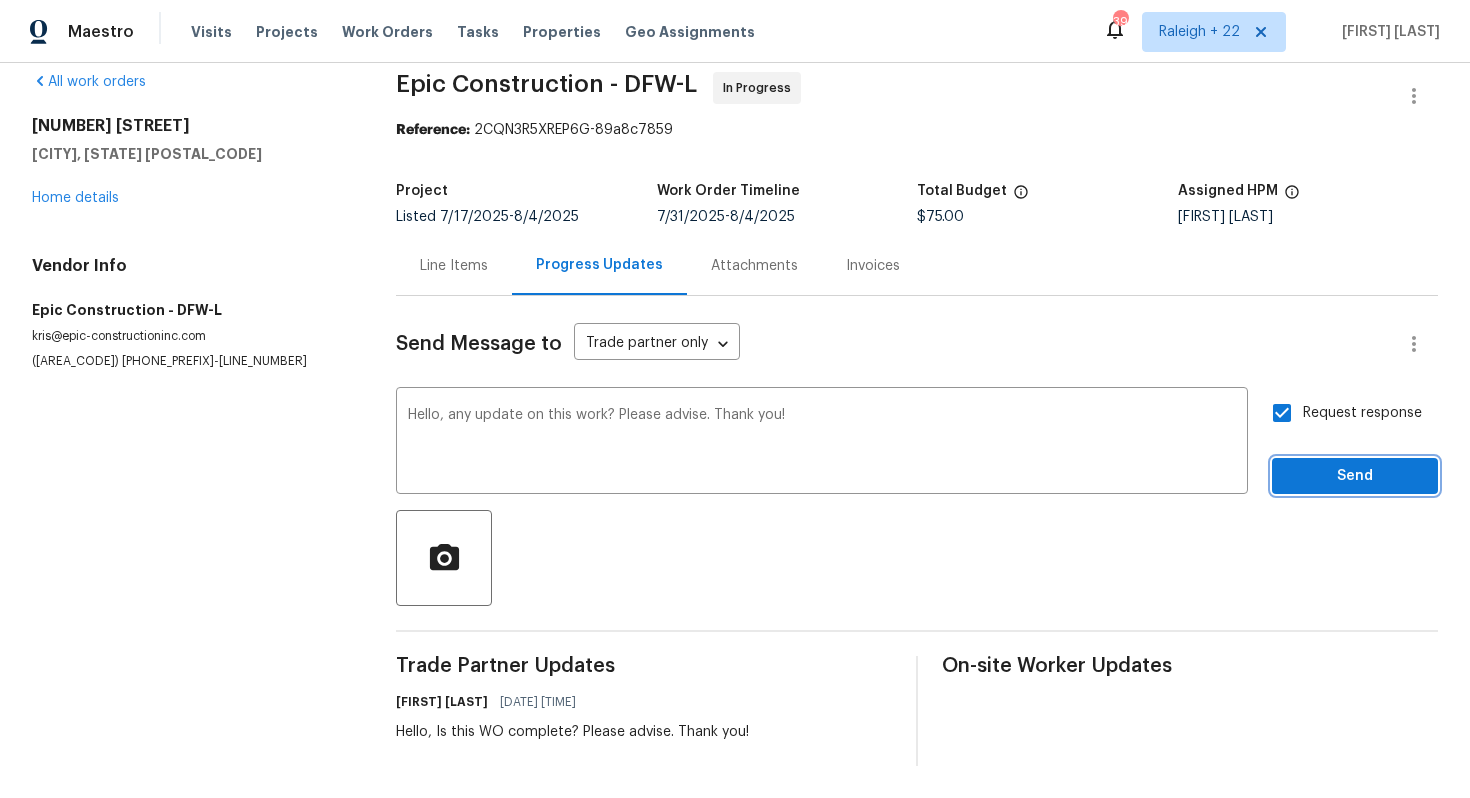 click on "Send" at bounding box center [1355, 476] 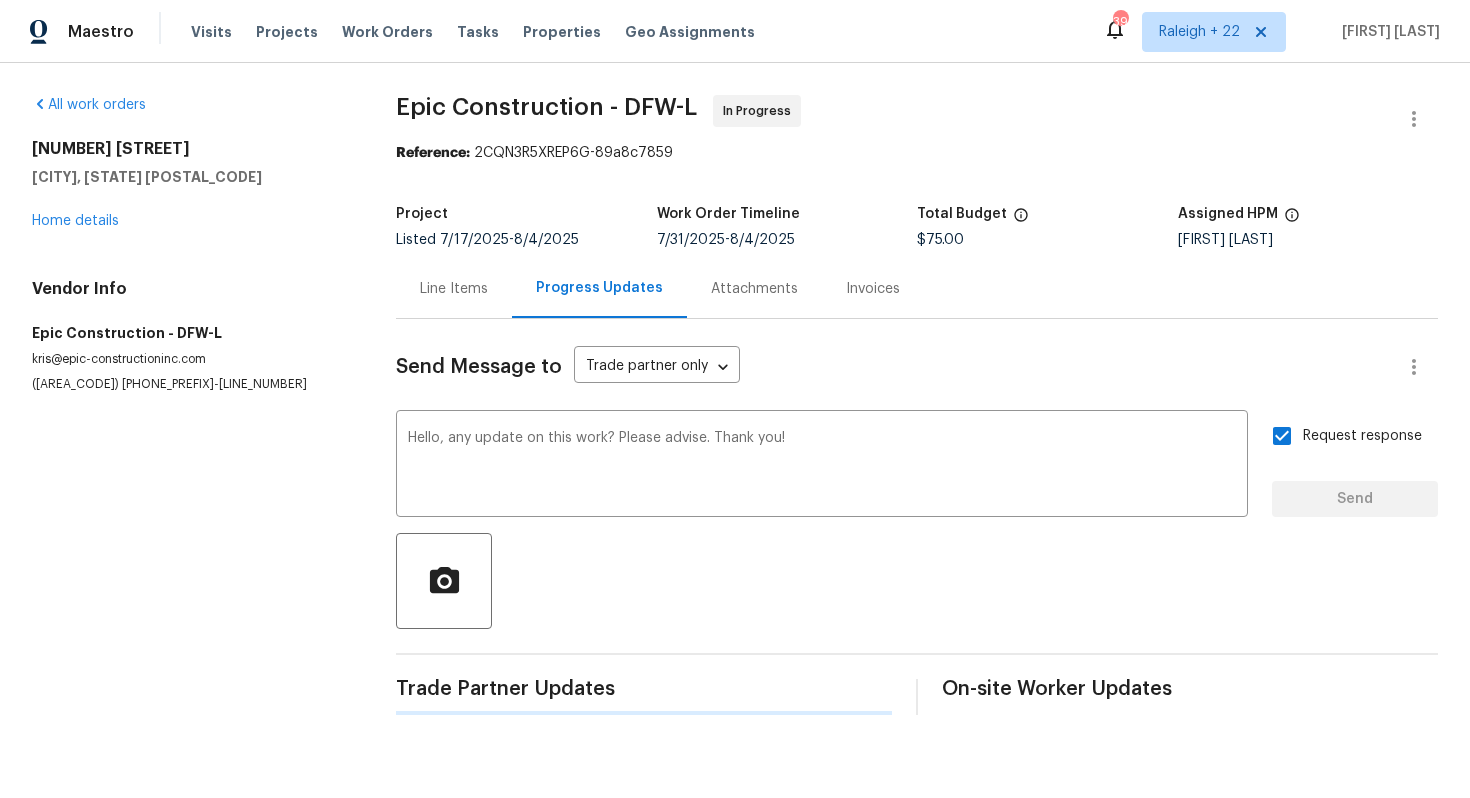 scroll, scrollTop: 0, scrollLeft: 0, axis: both 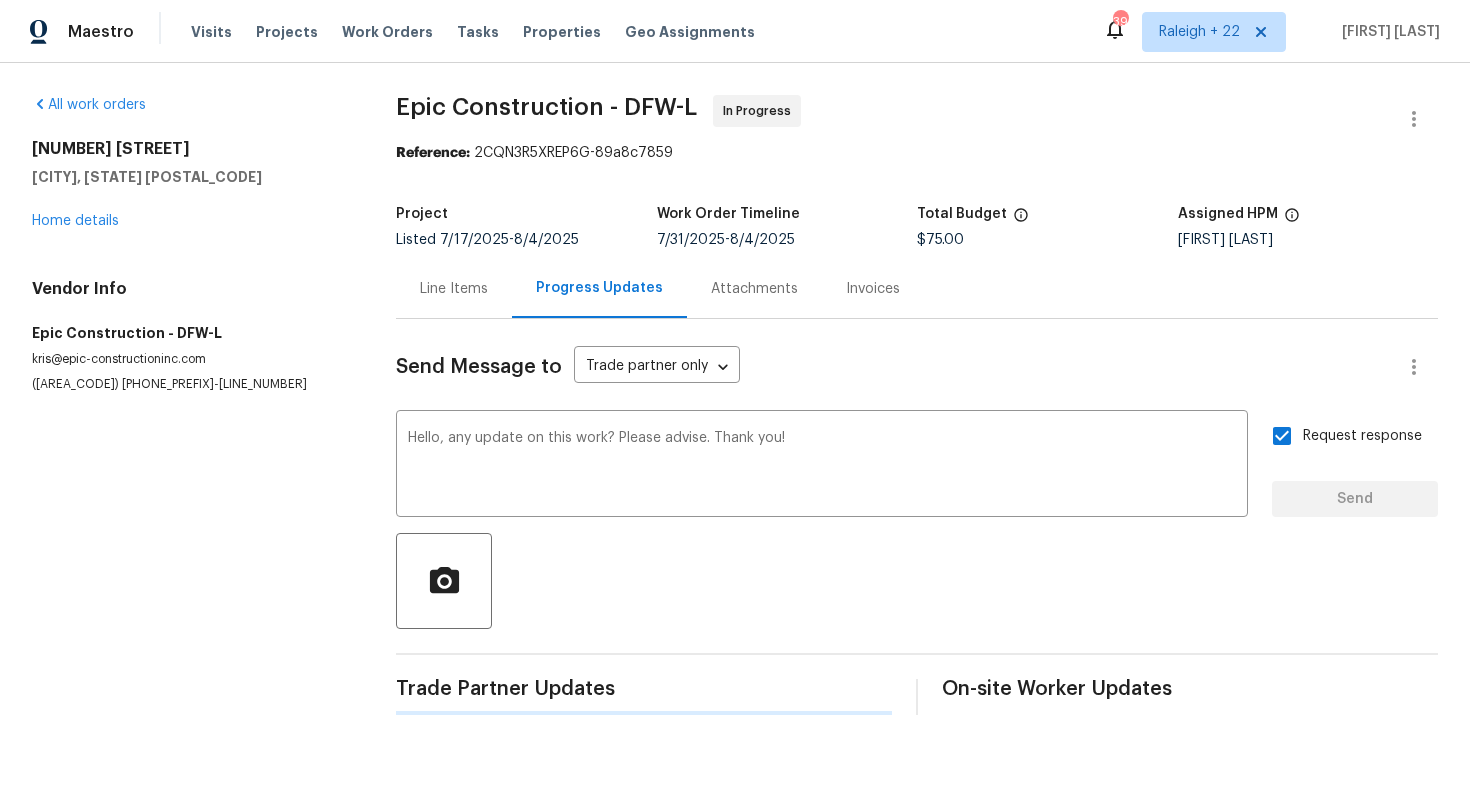 type 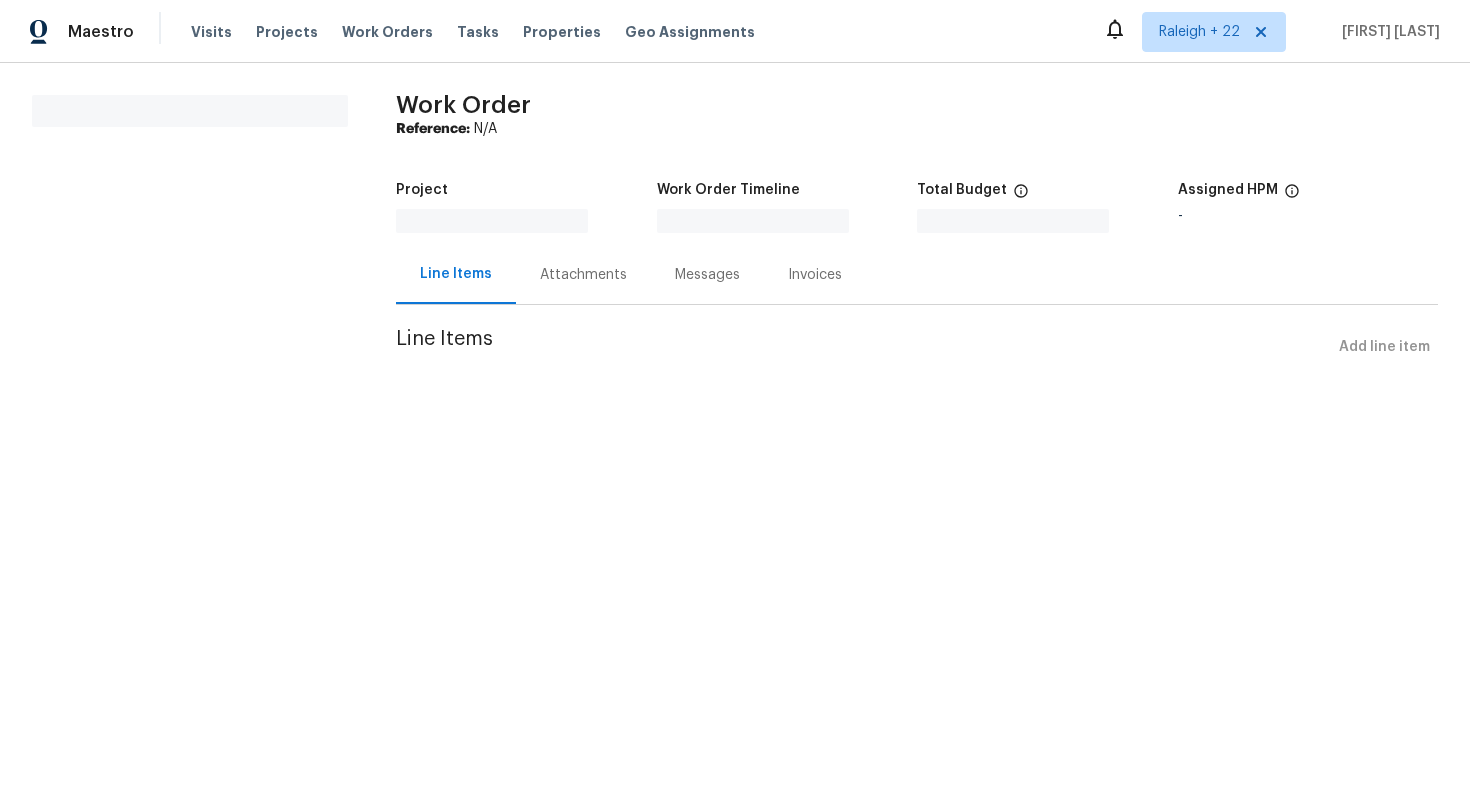 scroll, scrollTop: 0, scrollLeft: 0, axis: both 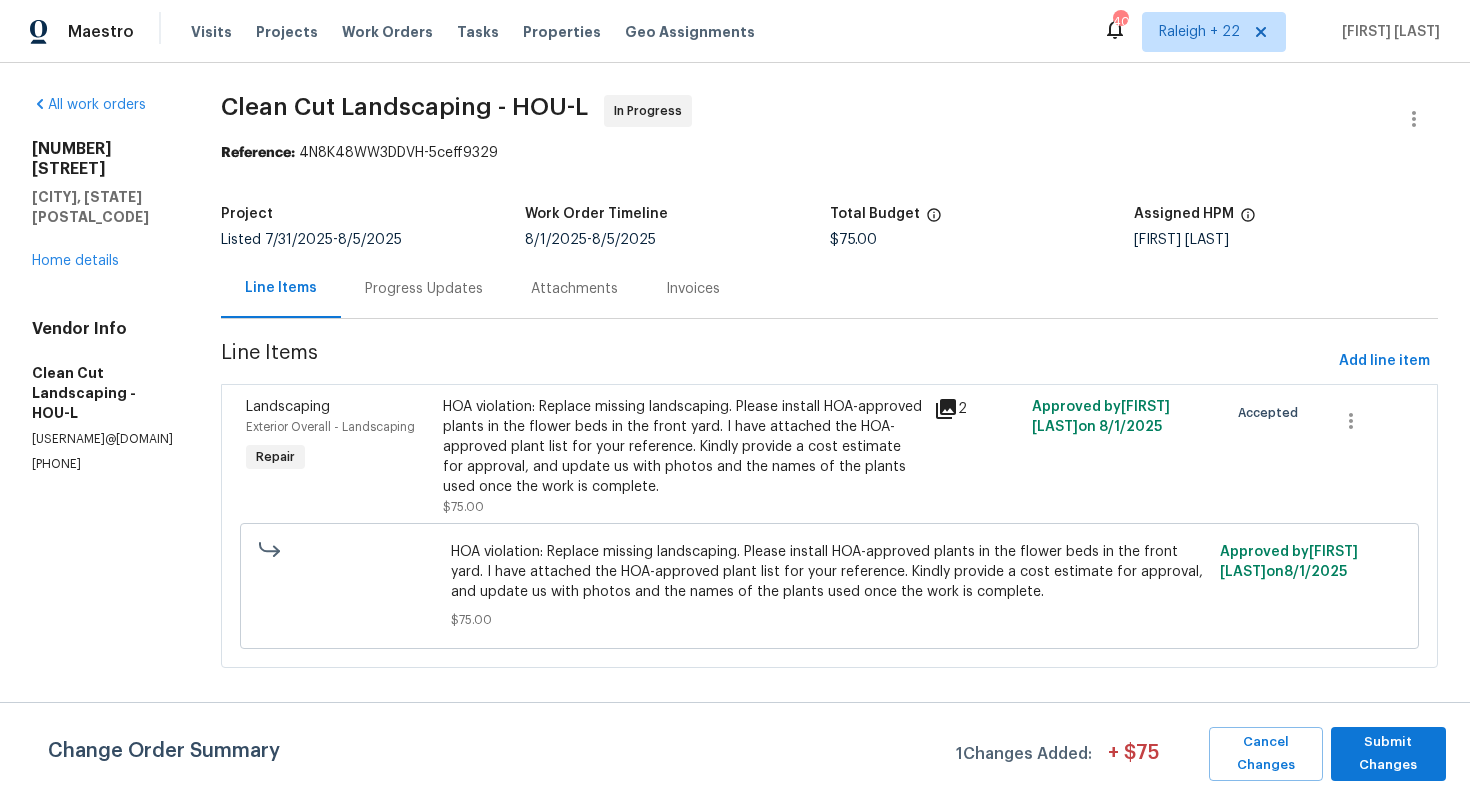 click on "Progress Updates" at bounding box center (424, 289) 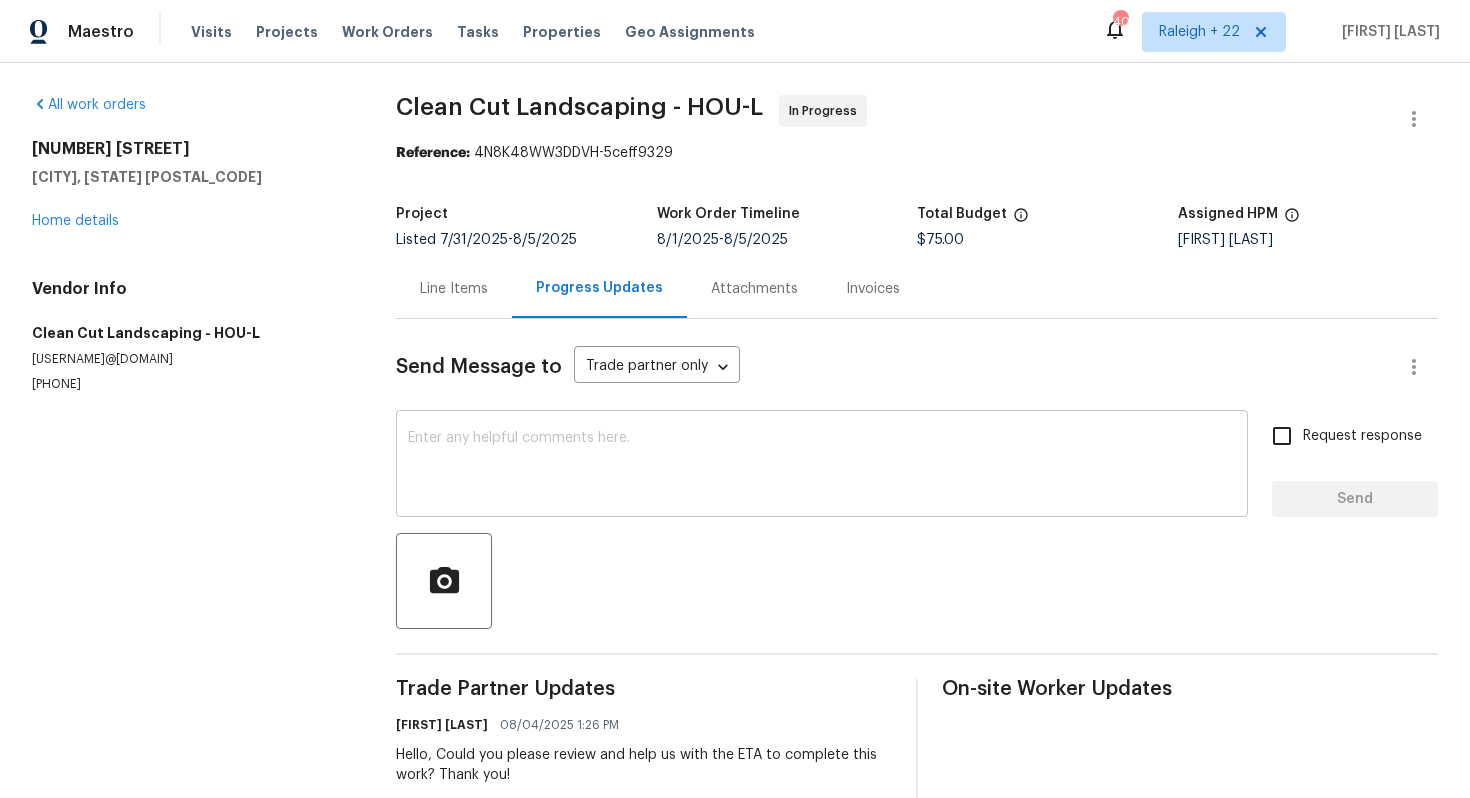 scroll, scrollTop: 44, scrollLeft: 0, axis: vertical 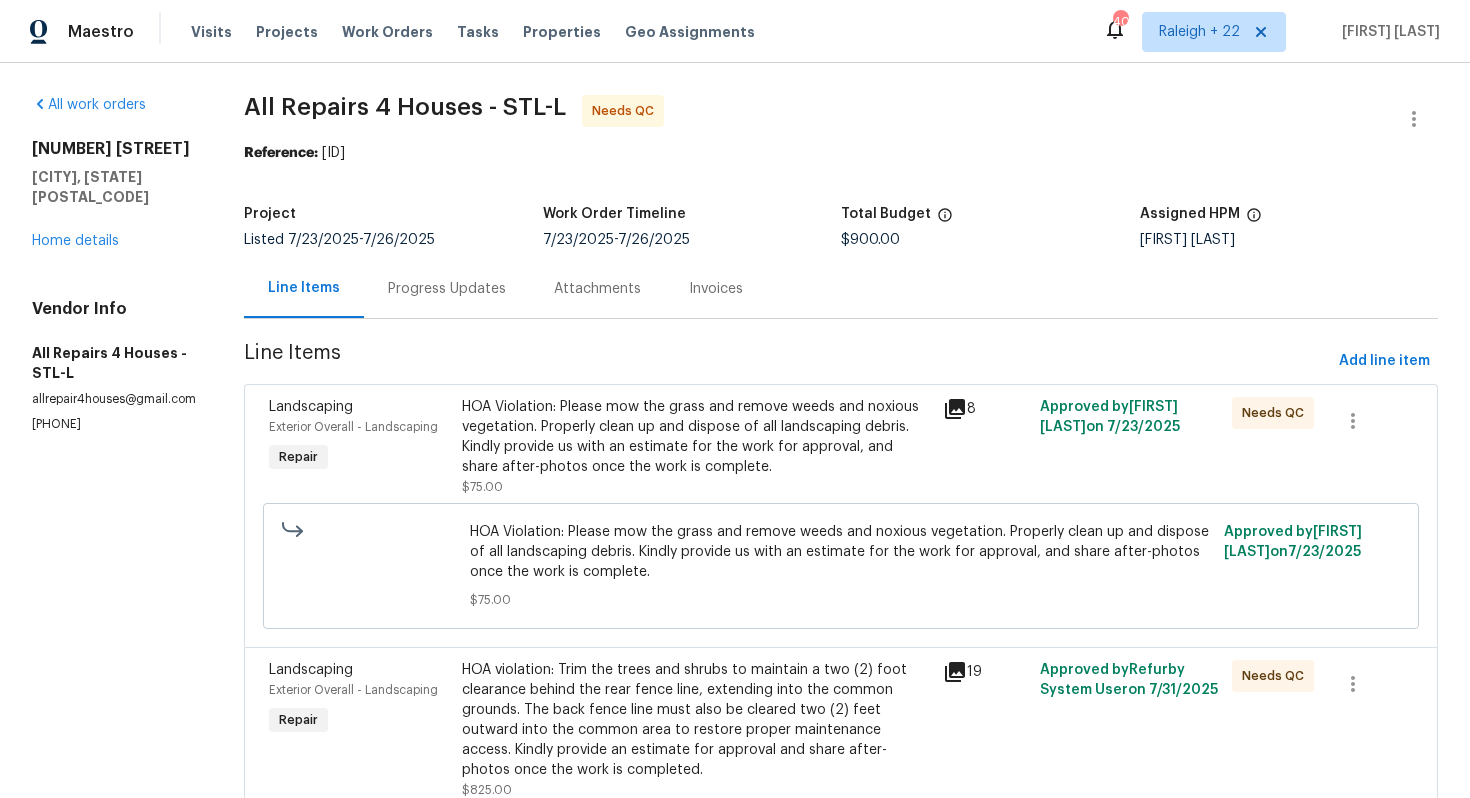 click on "Progress Updates" at bounding box center [447, 289] 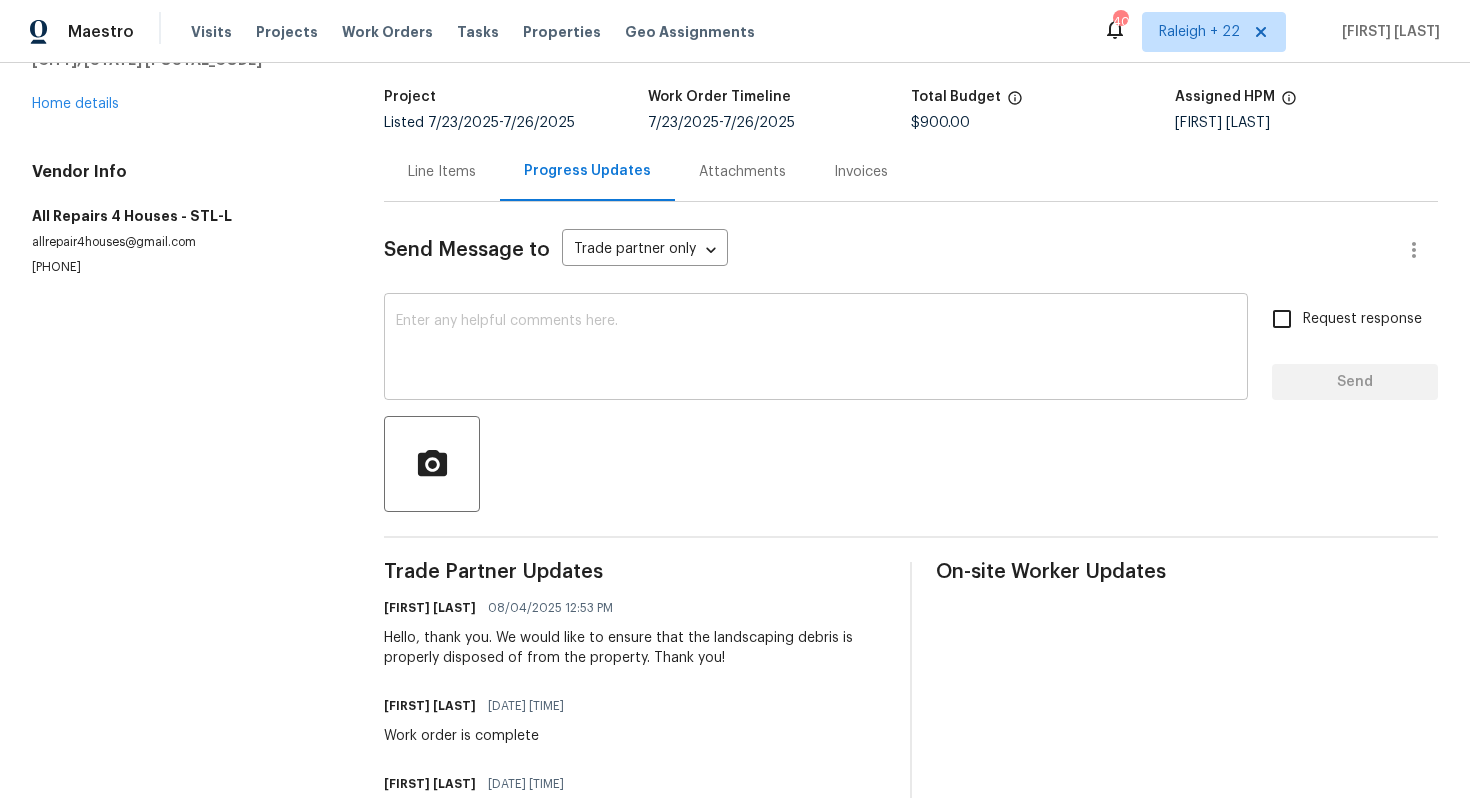 scroll, scrollTop: 0, scrollLeft: 0, axis: both 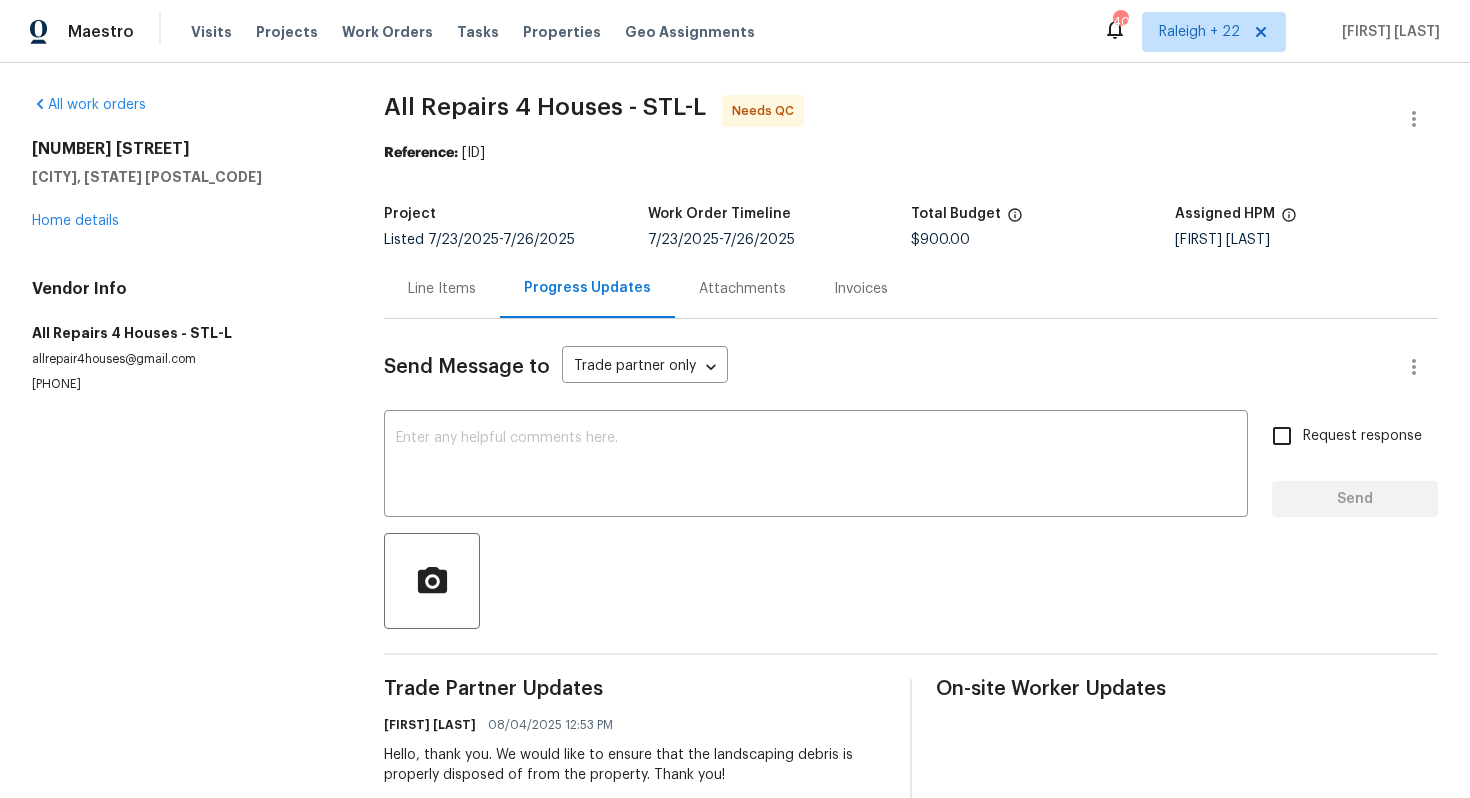 click on "Line Items" at bounding box center (442, 288) 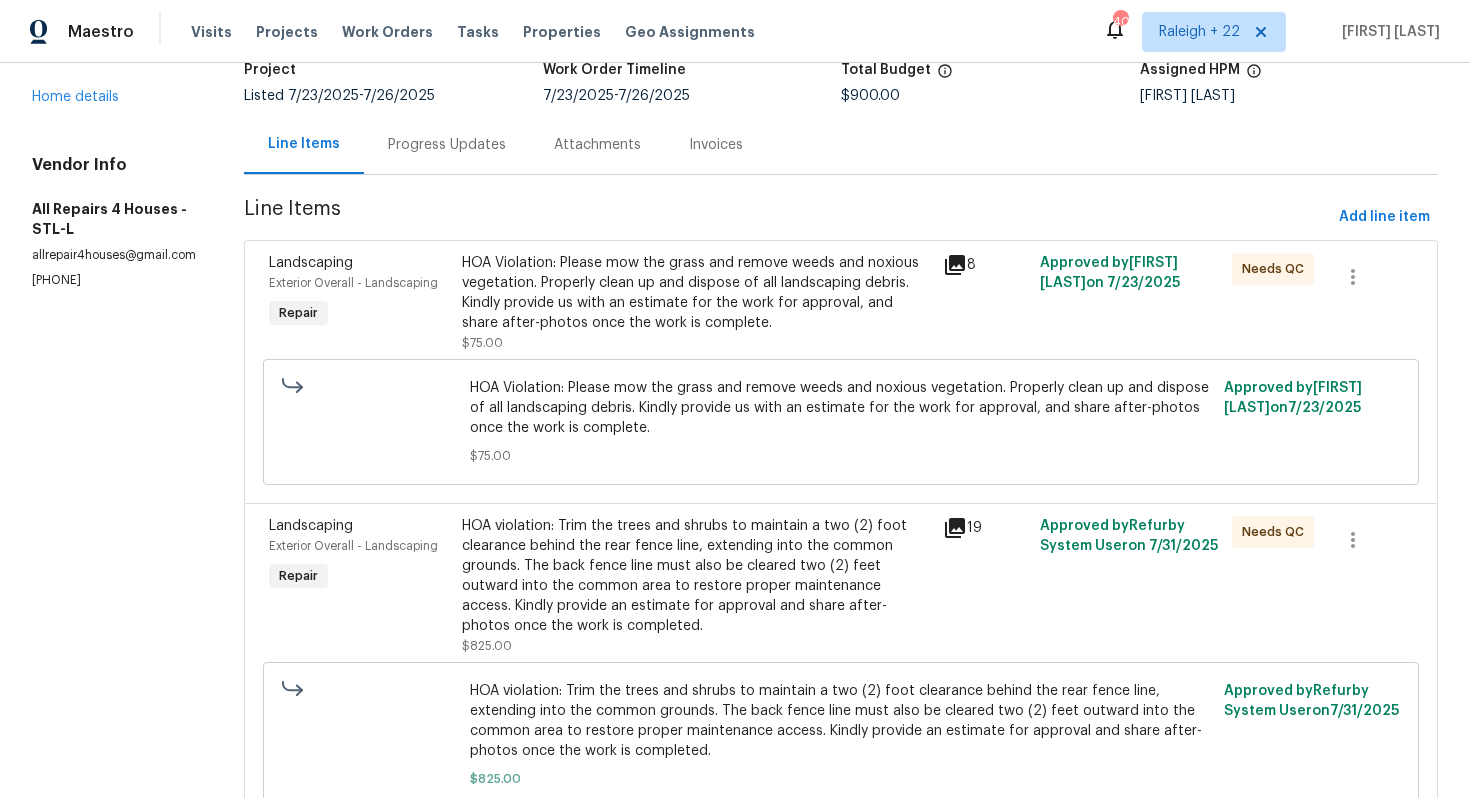 scroll, scrollTop: 145, scrollLeft: 0, axis: vertical 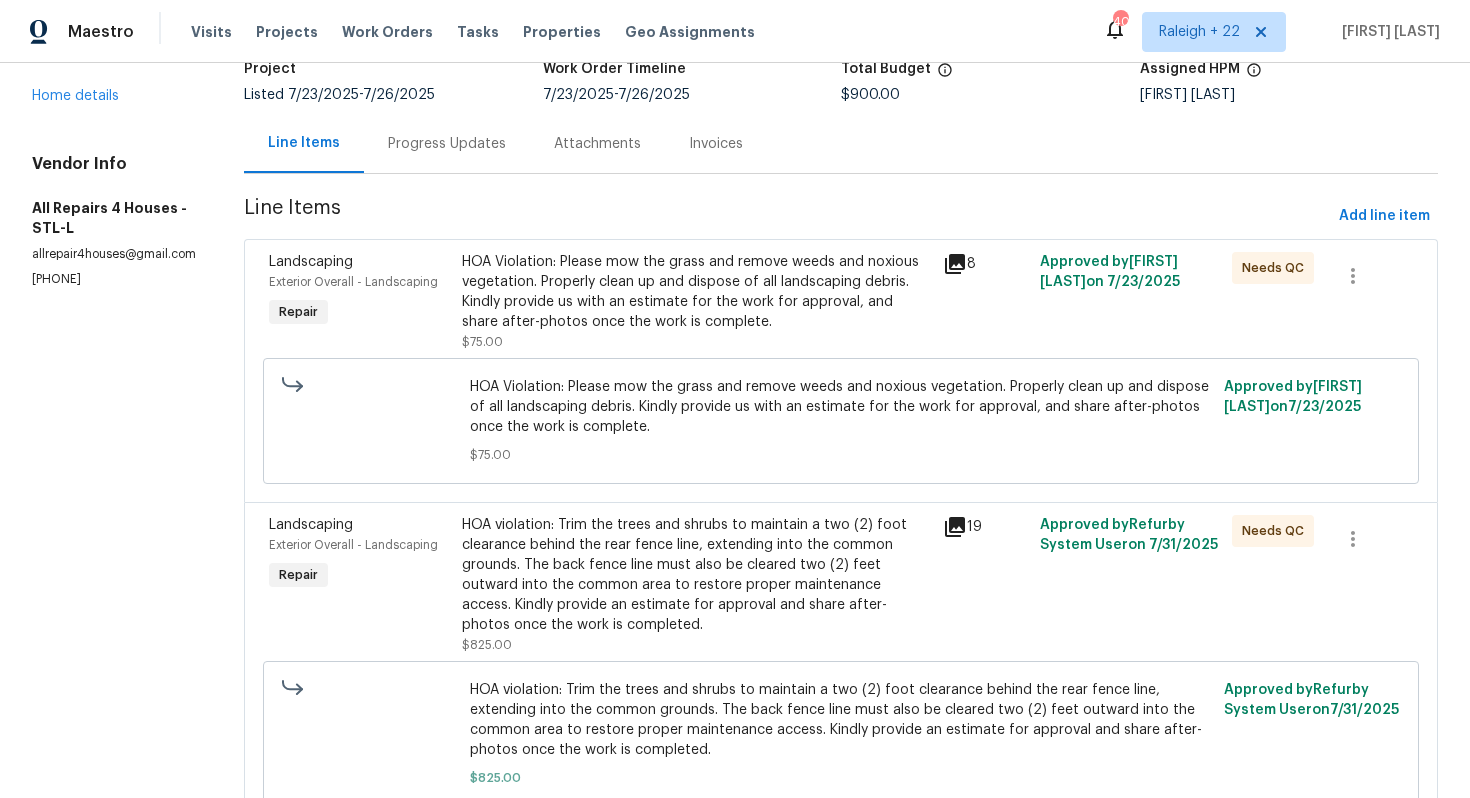 click on "HOA violation: Trim the trees and shrubs to maintain a two (2) foot clearance behind the rear fence line, extending into the common grounds. The back fence line must also be cleared two (2) feet outward into the common area to restore proper maintenance access. Kindly provide an estimate for approval and share after-photos once the work is completed." at bounding box center [697, 575] 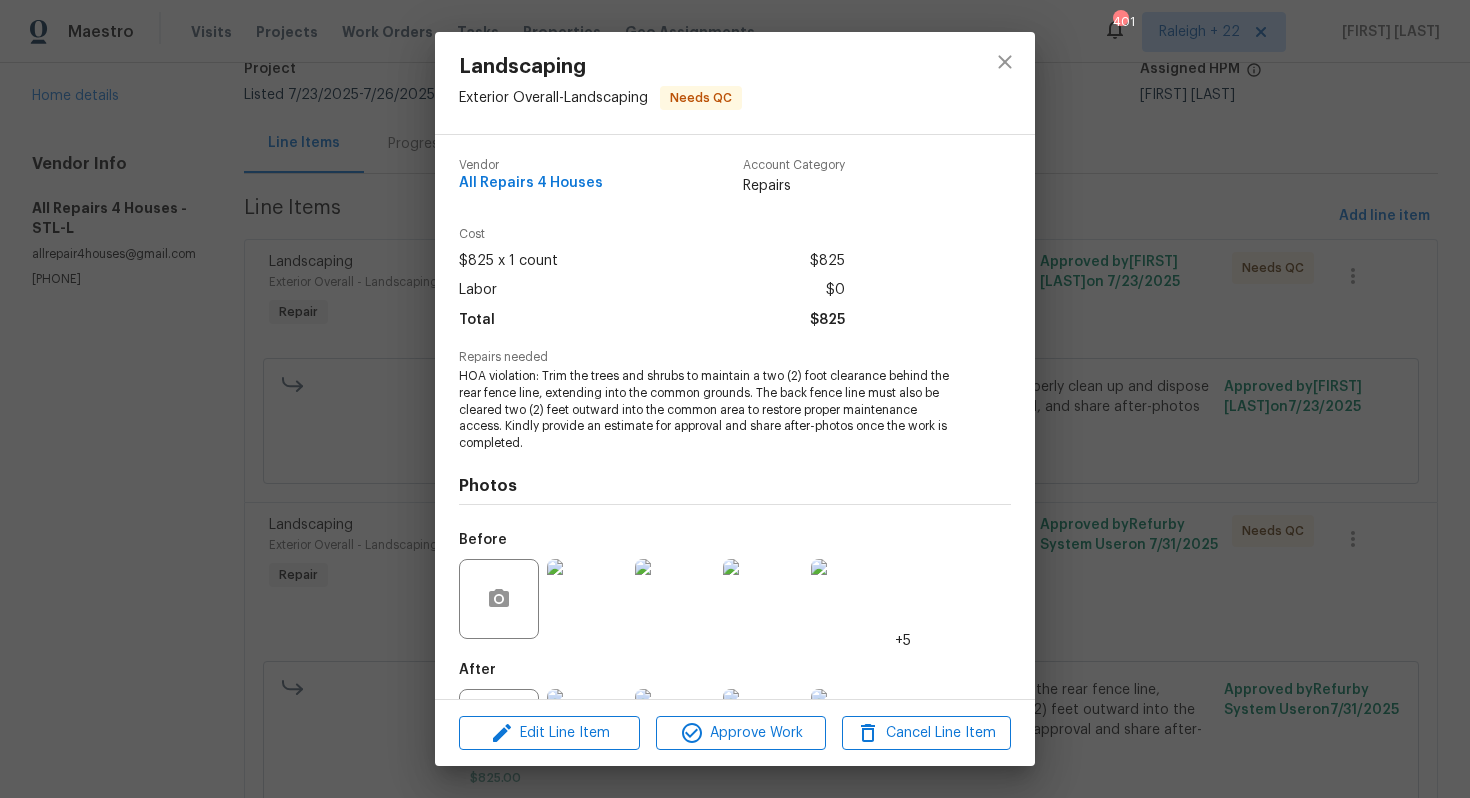 scroll, scrollTop: 1, scrollLeft: 0, axis: vertical 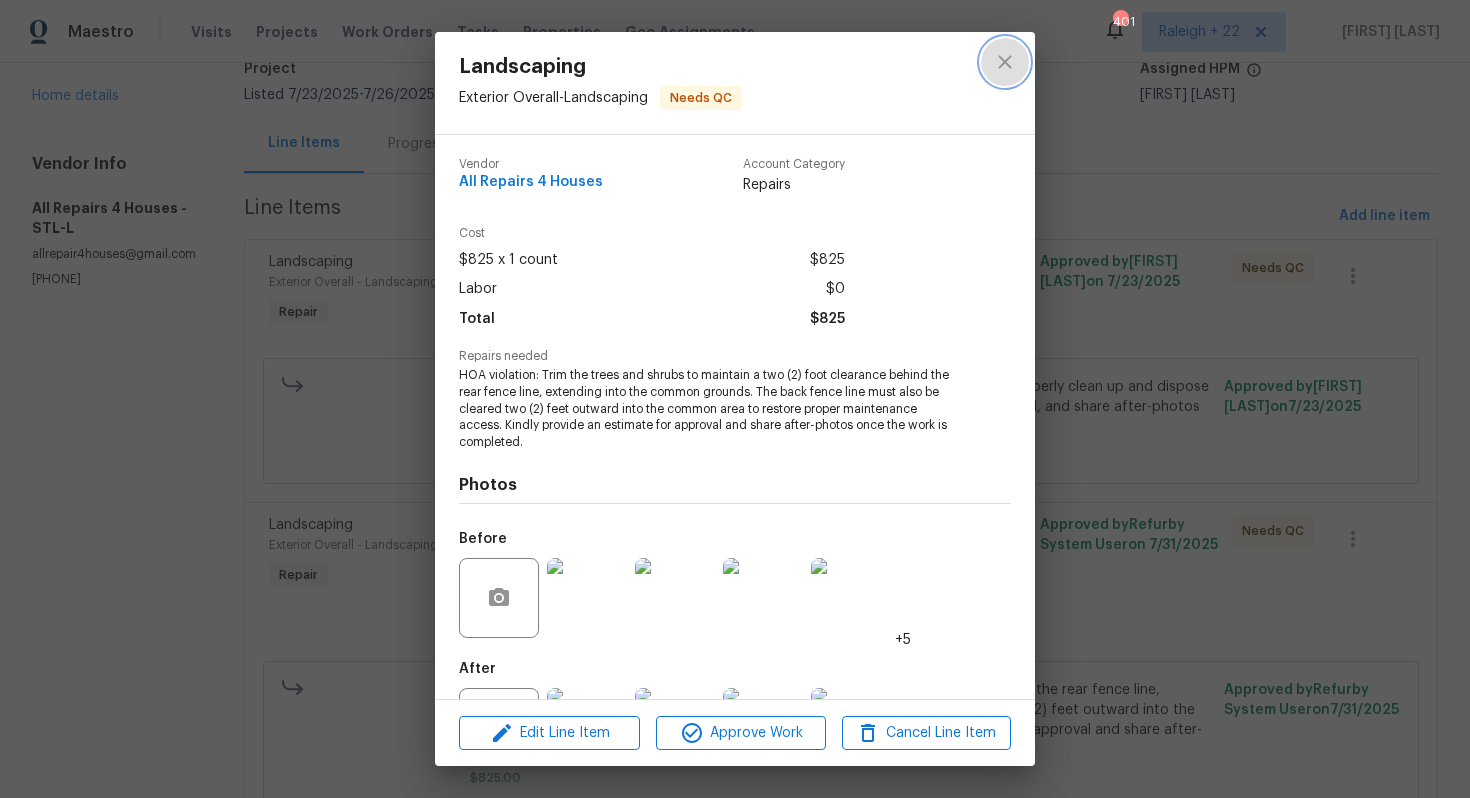 click at bounding box center (1005, 62) 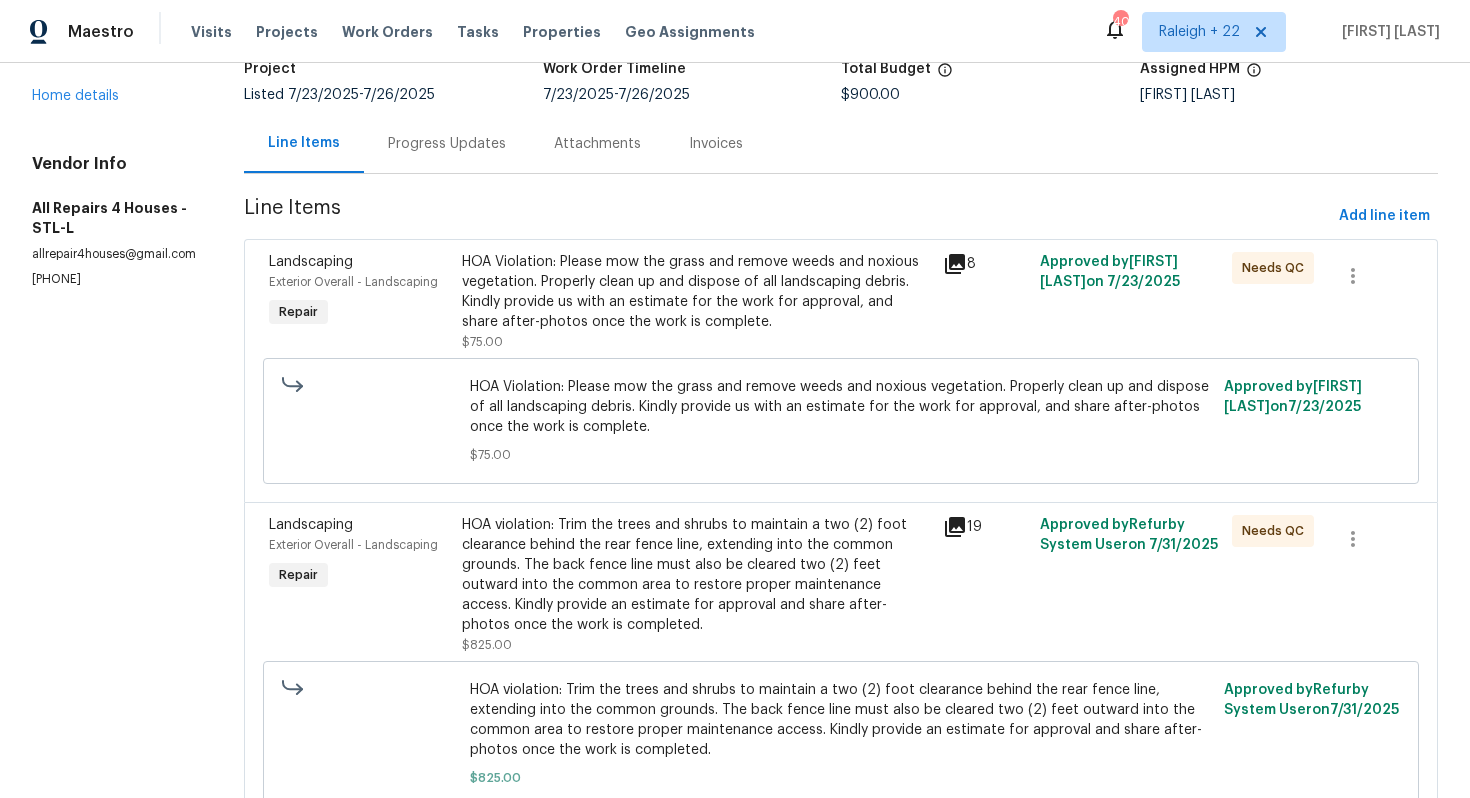 scroll, scrollTop: 260, scrollLeft: 0, axis: vertical 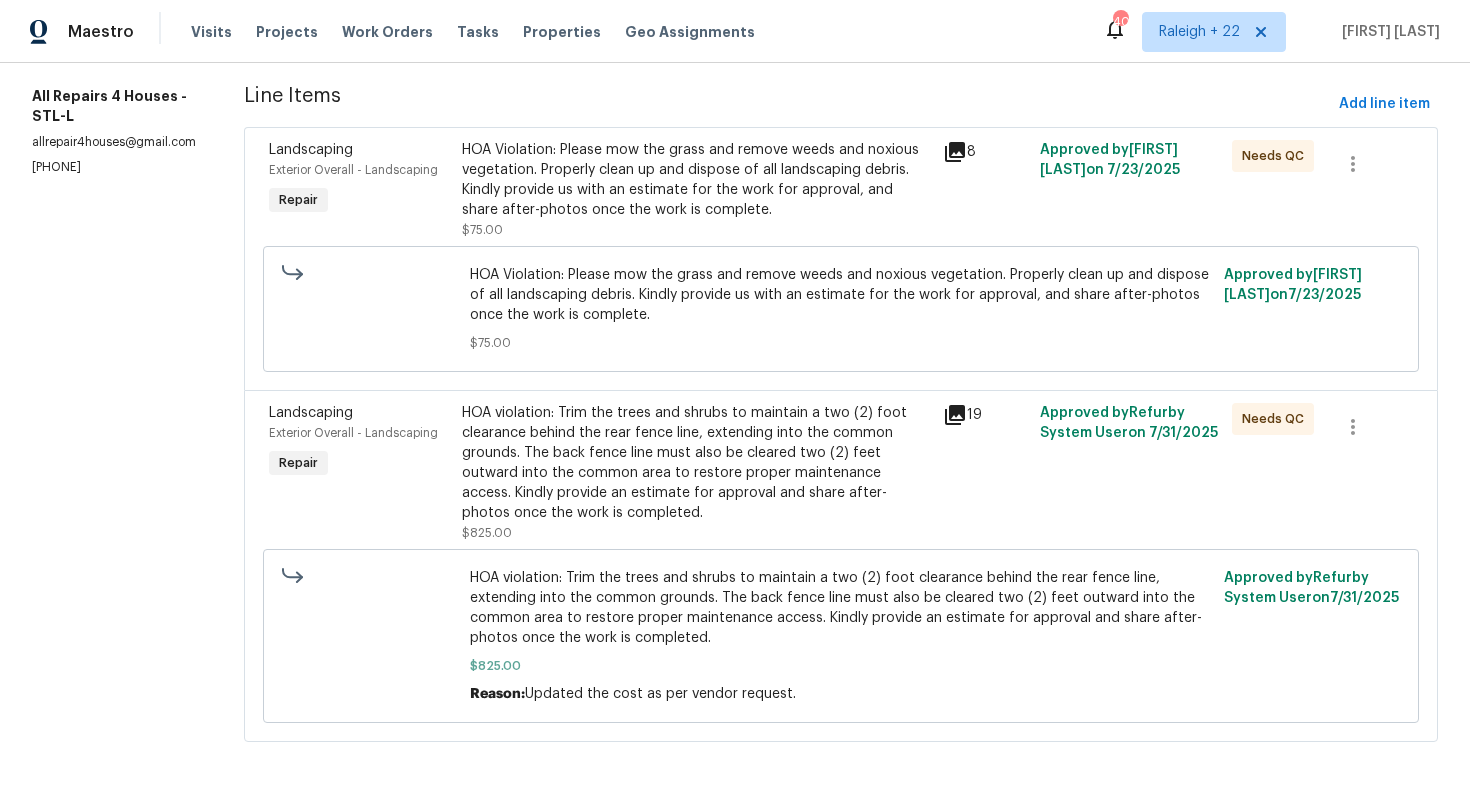click on "HOA violation: Trim the trees and shrubs to maintain a two (2) foot clearance behind the rear fence line, extending into the common grounds. The back fence line must also be cleared two (2) feet outward into the common area to restore proper maintenance access. Kindly provide an estimate for approval and share after-photos once the work is completed." at bounding box center [697, 463] 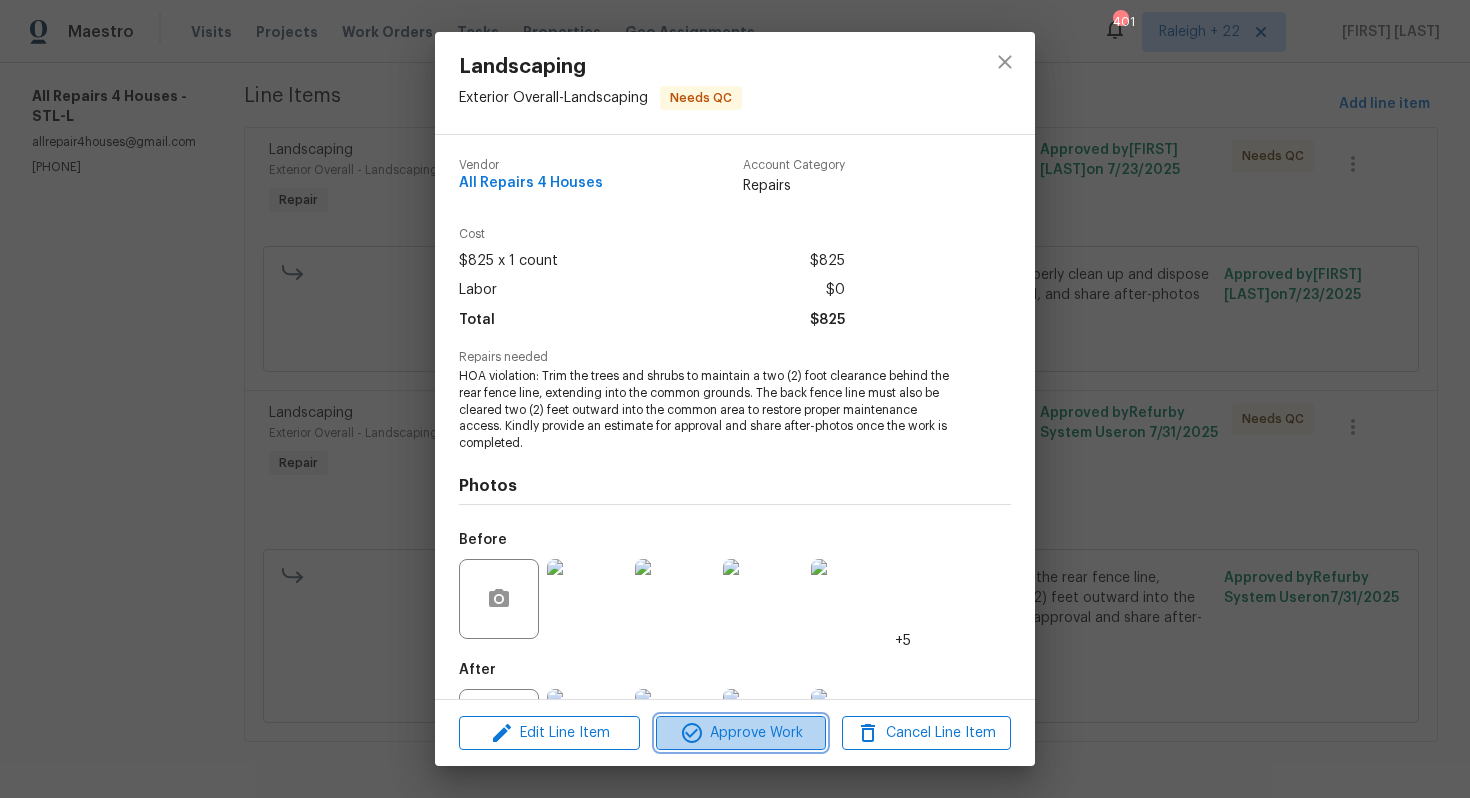 click on "Approve Work" at bounding box center (740, 733) 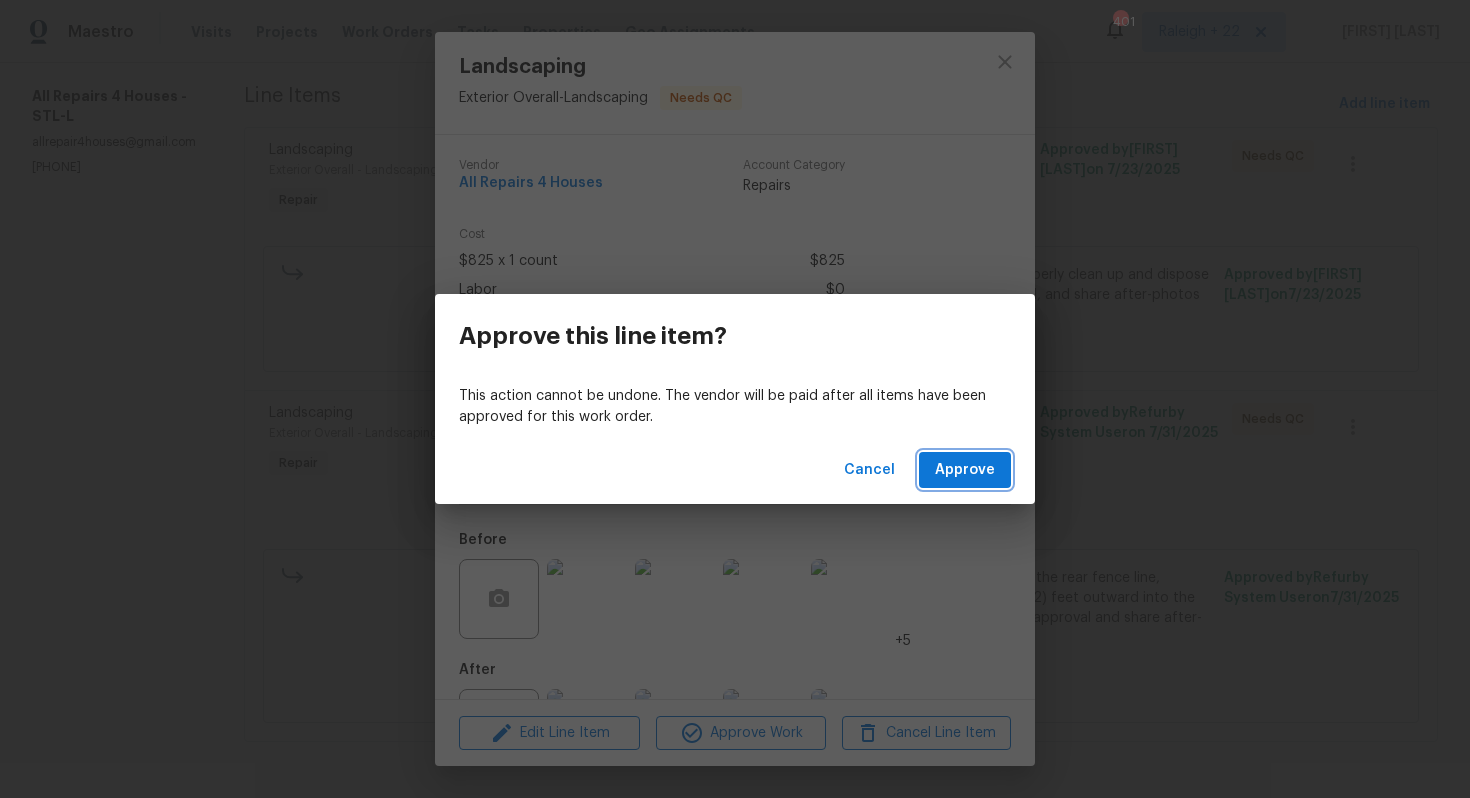 click on "Approve" at bounding box center (965, 470) 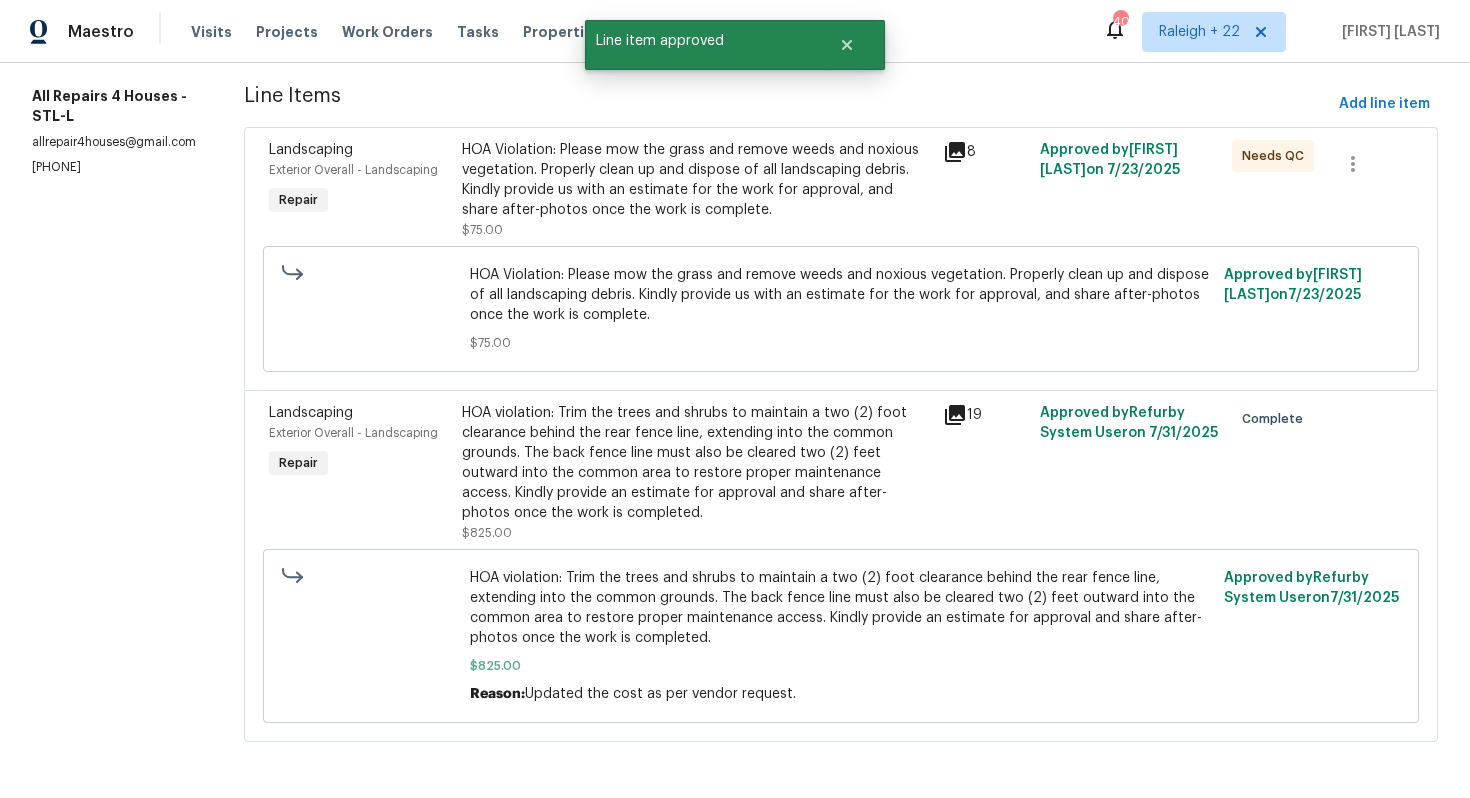 click on "HOA violation: Trim the trees and shrubs to maintain a two (2) foot clearance behind the rear fence line, extending into the common grounds. The back fence line must also be cleared two (2) feet outward into the common area to restore proper maintenance access. Kindly provide an estimate for approval and share after-photos once the work is completed." at bounding box center [697, 463] 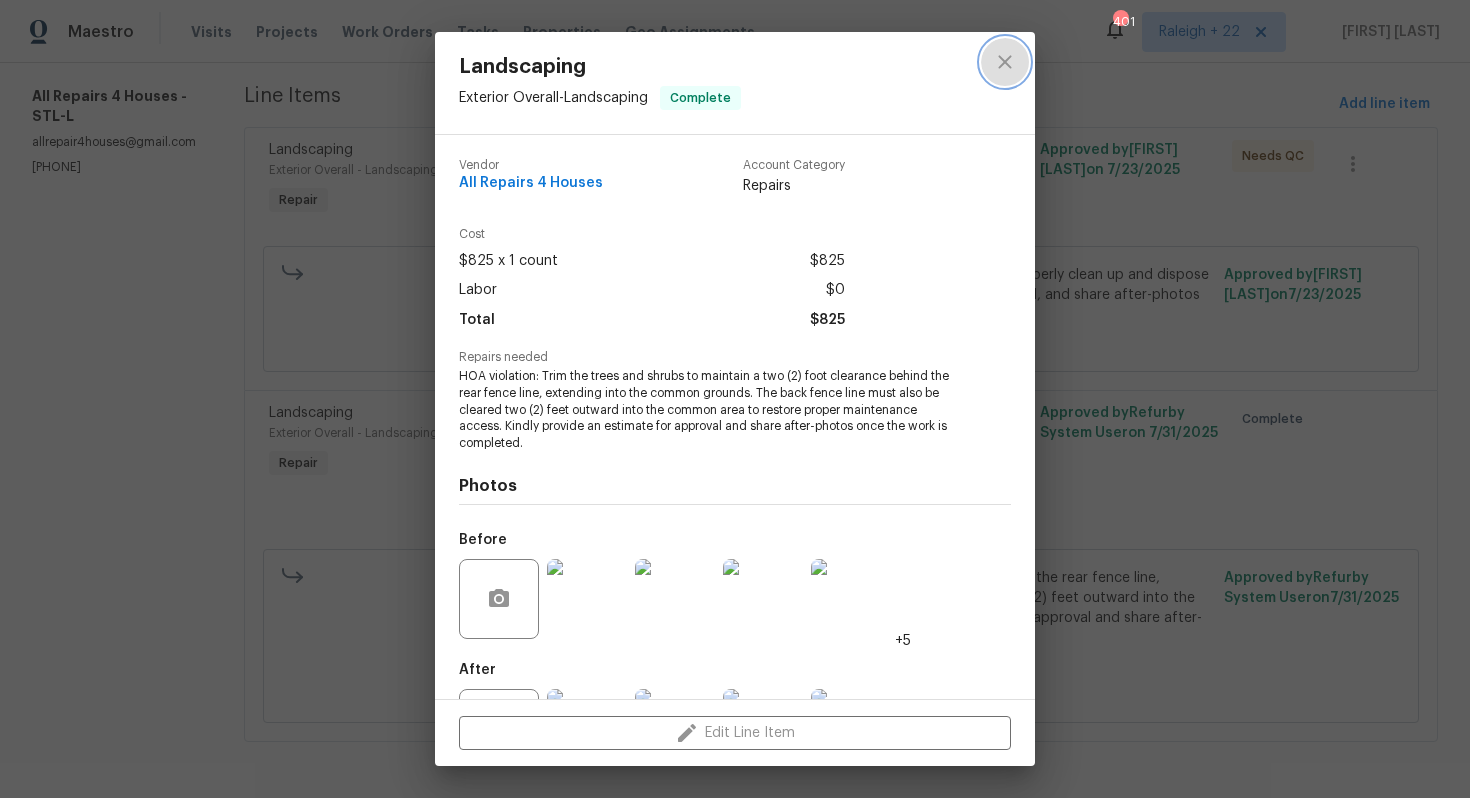click 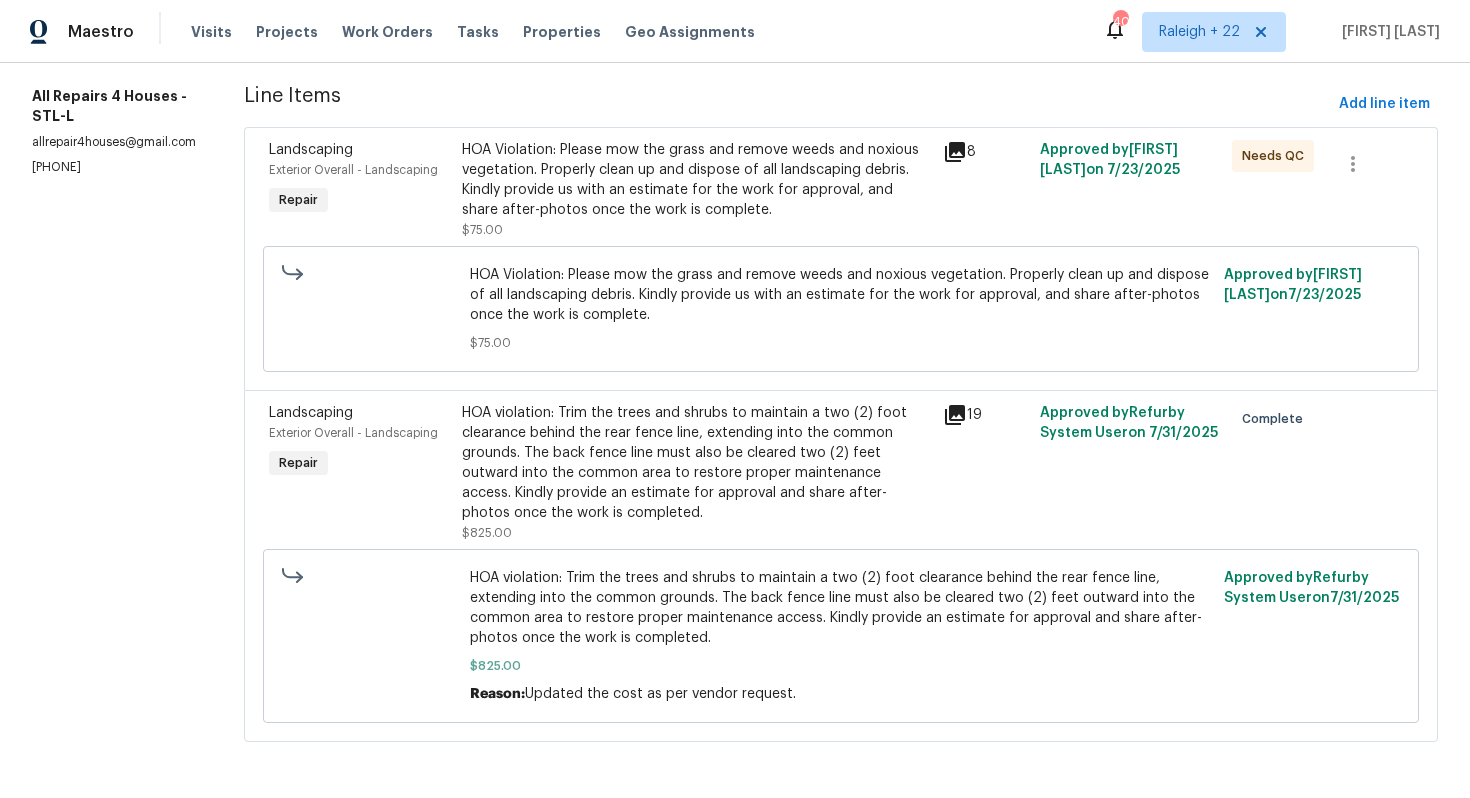 click on "HOA Violation: Please mow the grass and remove weeds and noxious vegetation. Properly clean up and dispose of all landscaping debris. Kindly provide us with an estimate for the work for approval, and share after-photos once the work is complete." at bounding box center (697, 180) 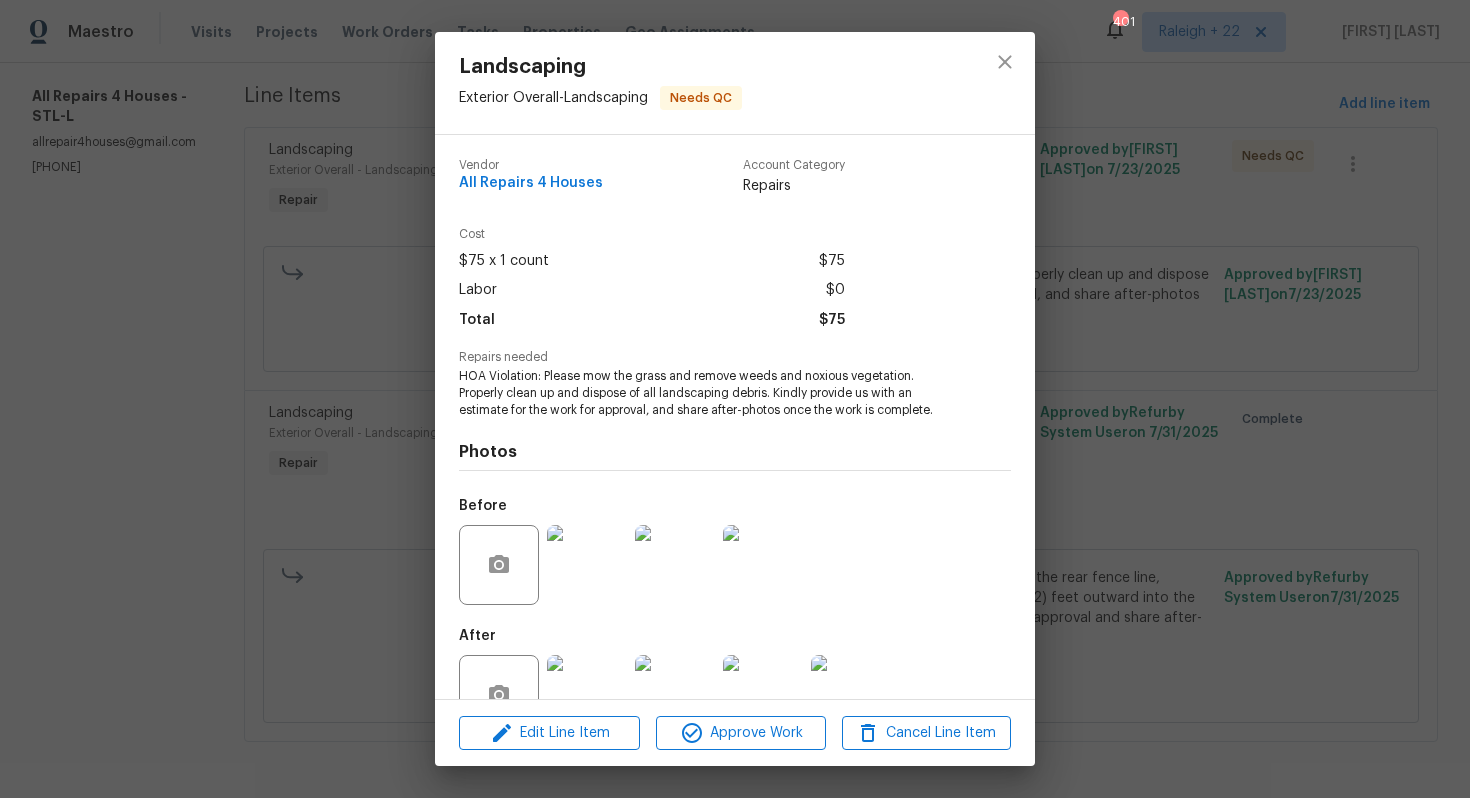scroll, scrollTop: 57, scrollLeft: 0, axis: vertical 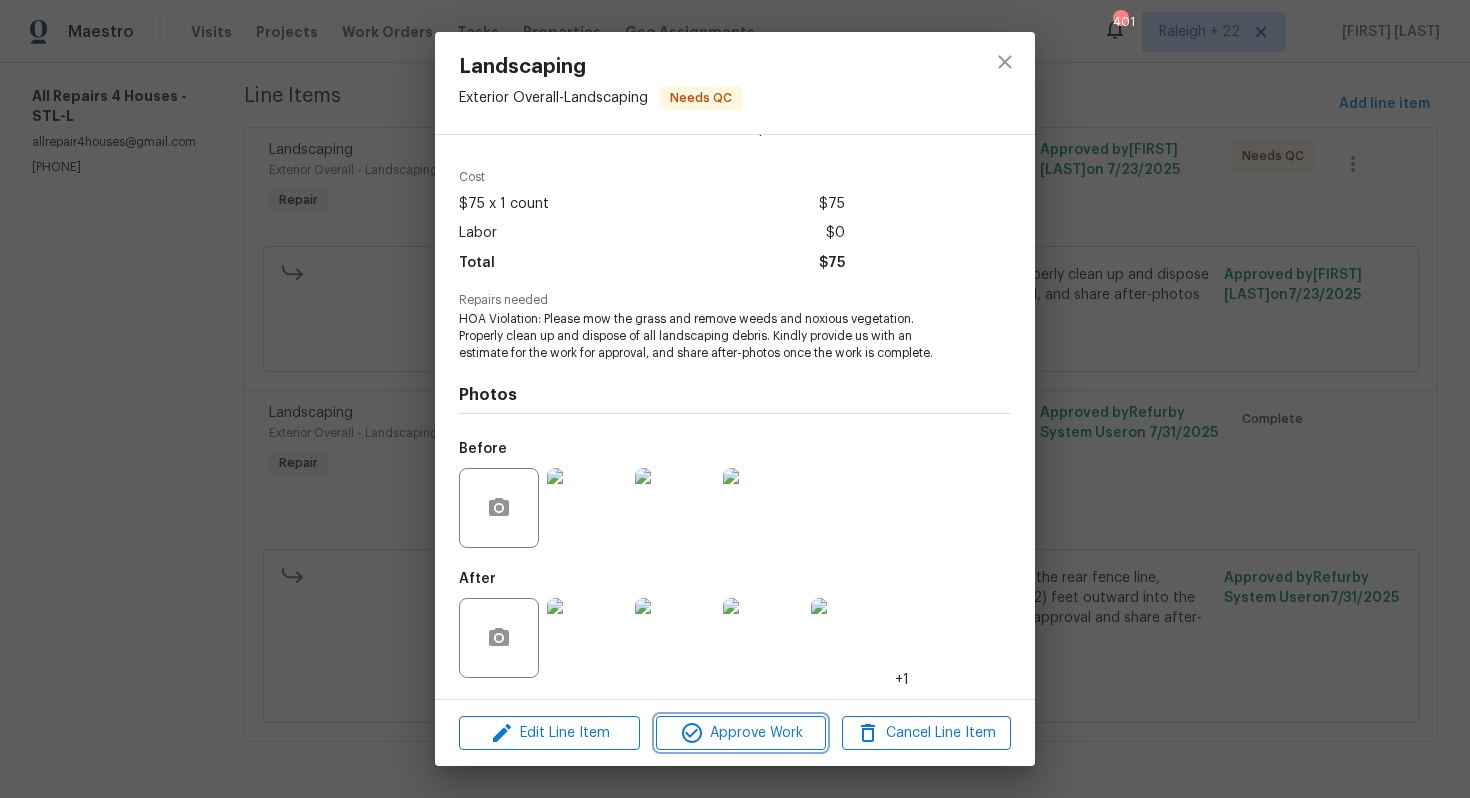 click on "Approve Work" at bounding box center [740, 733] 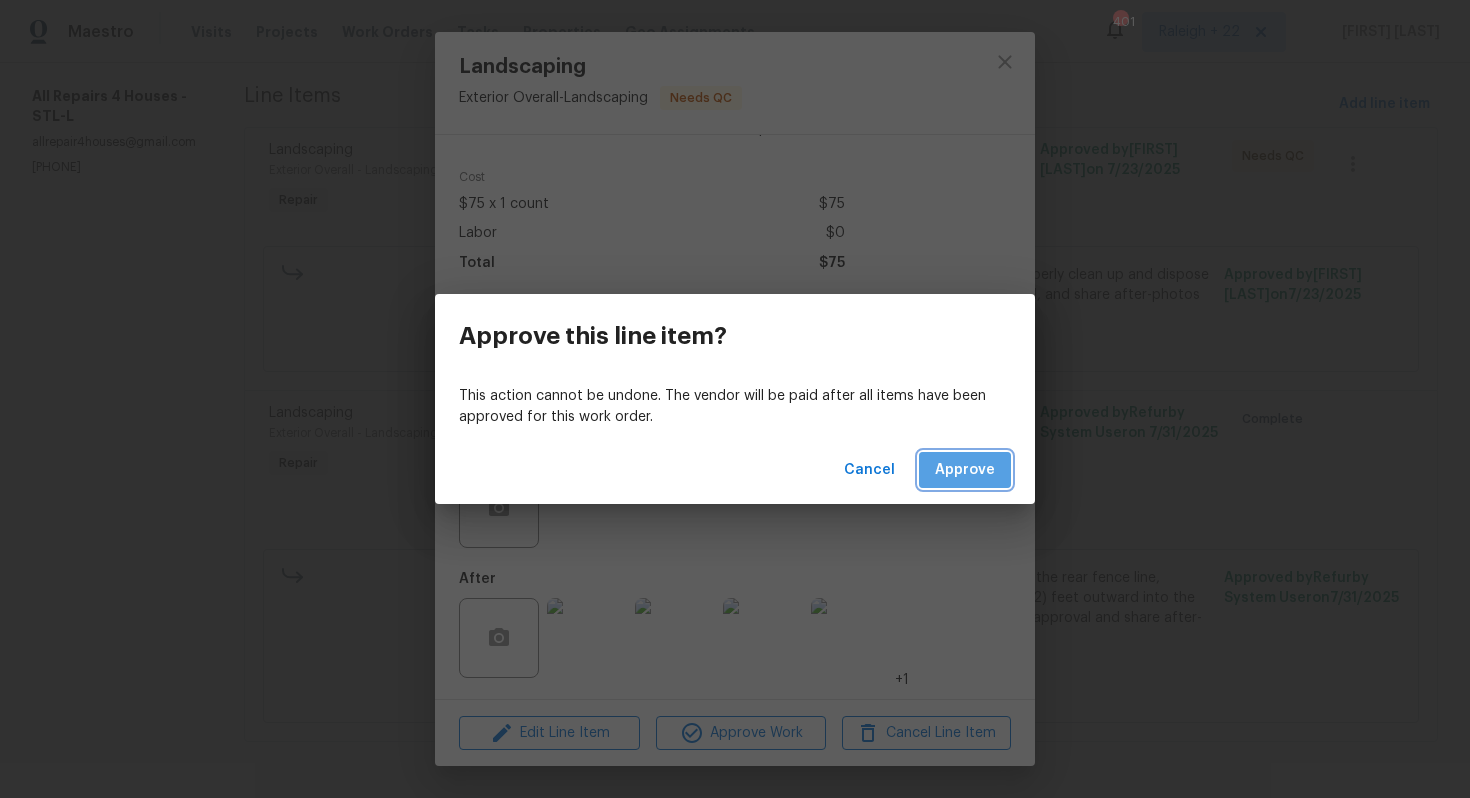 click on "Approve" at bounding box center (965, 470) 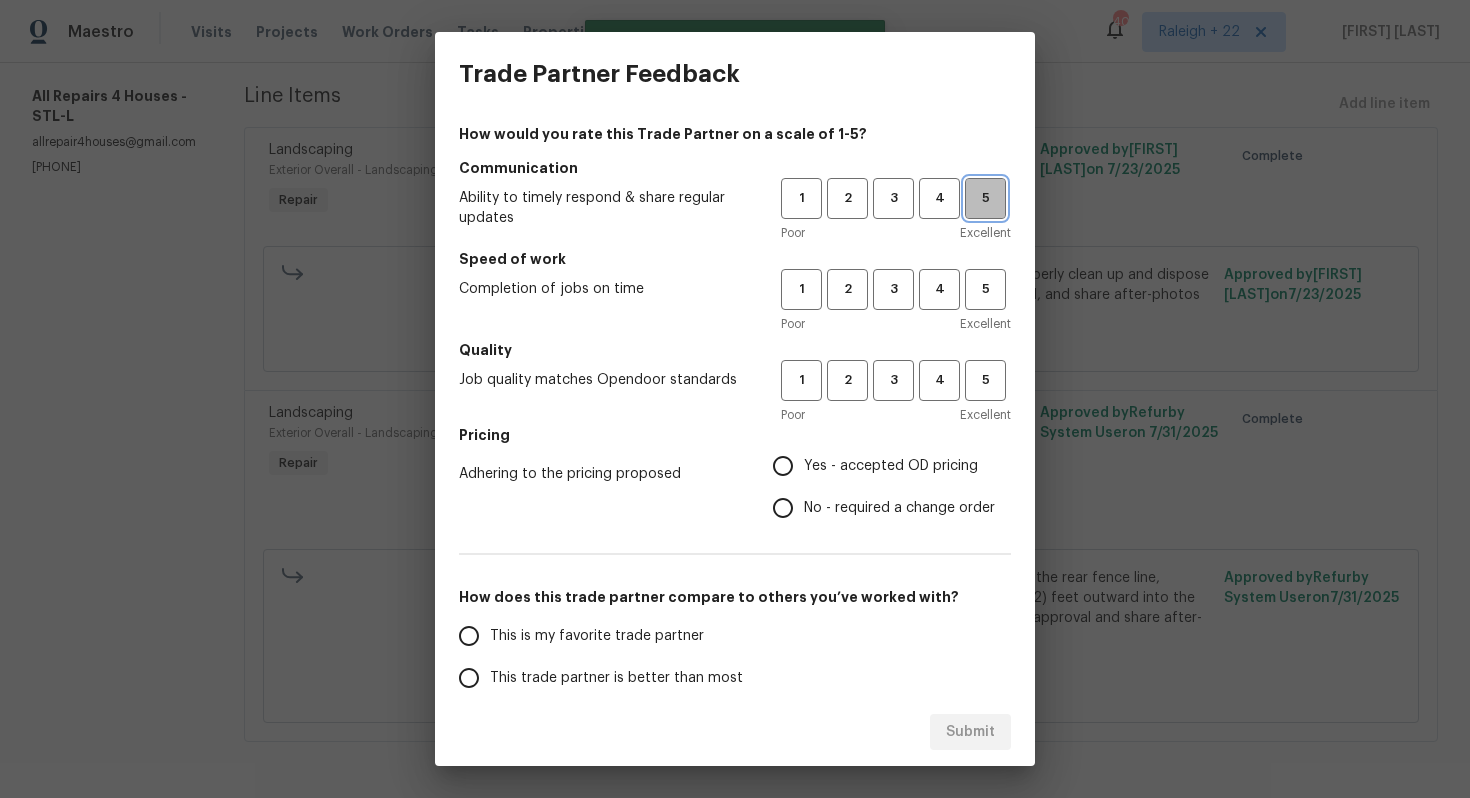 click on "5" at bounding box center [985, 198] 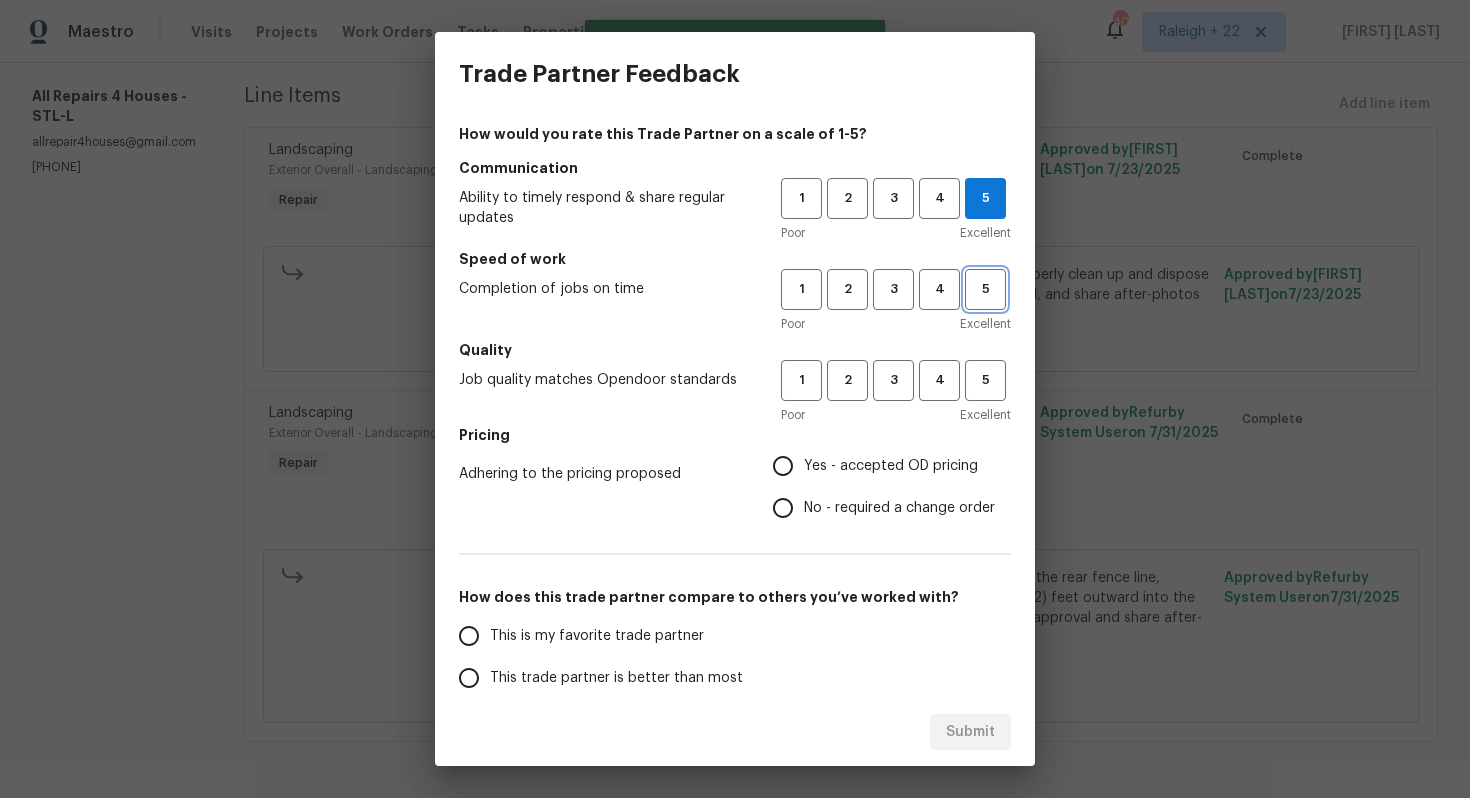 click on "5" at bounding box center [985, 289] 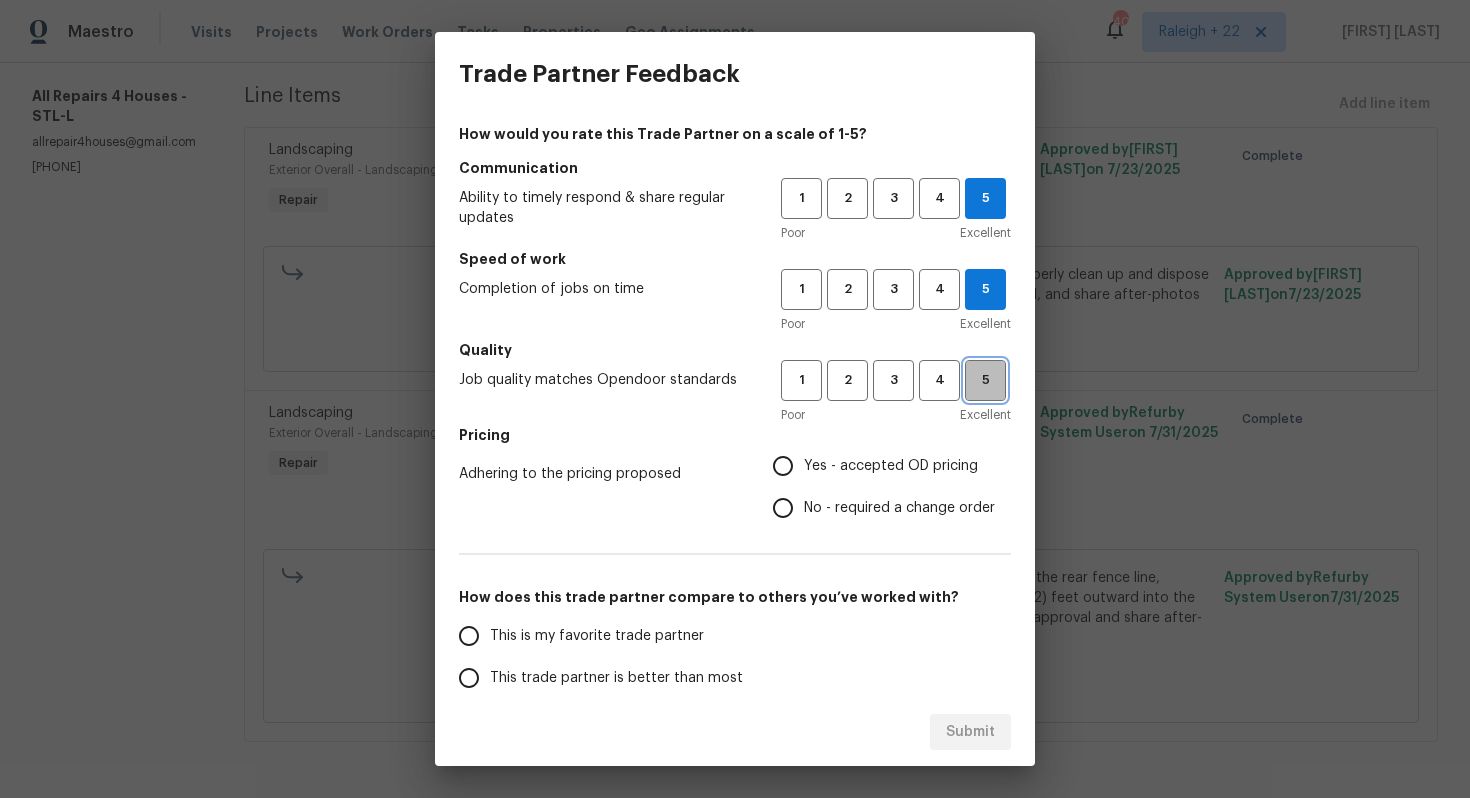 click on "5" at bounding box center (985, 380) 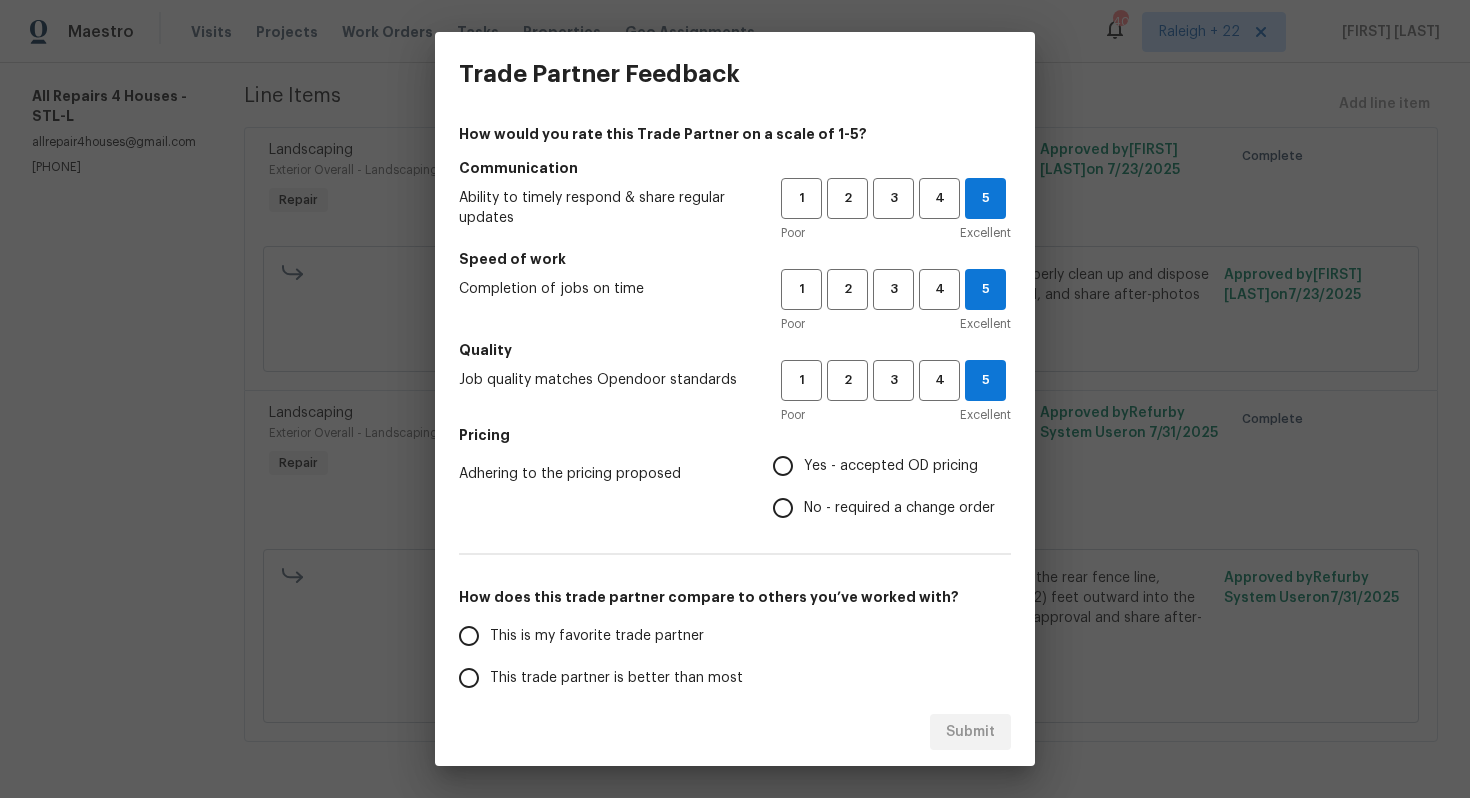 click on "No - required a change order" at bounding box center (899, 508) 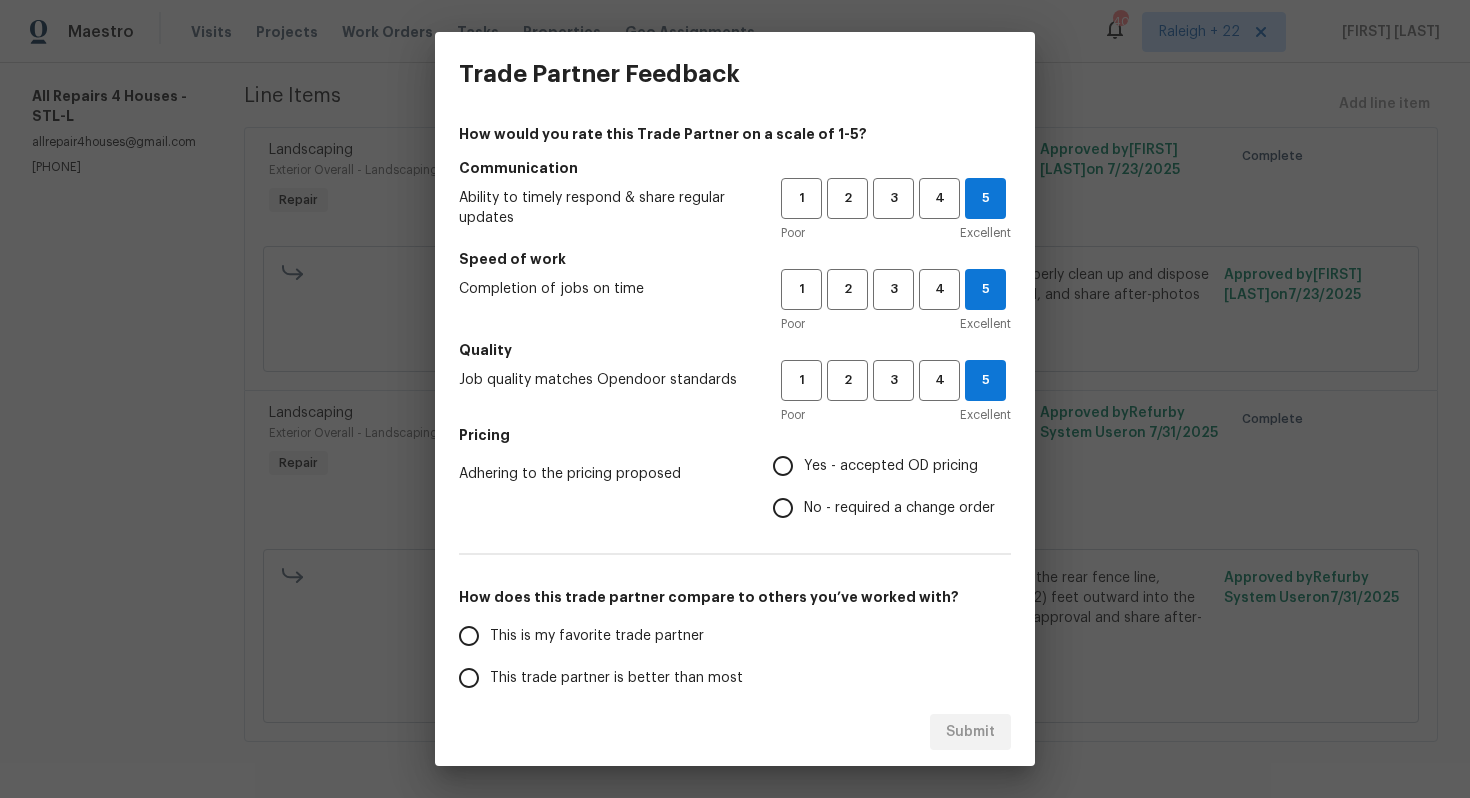 click on "No - required a change order" at bounding box center (783, 508) 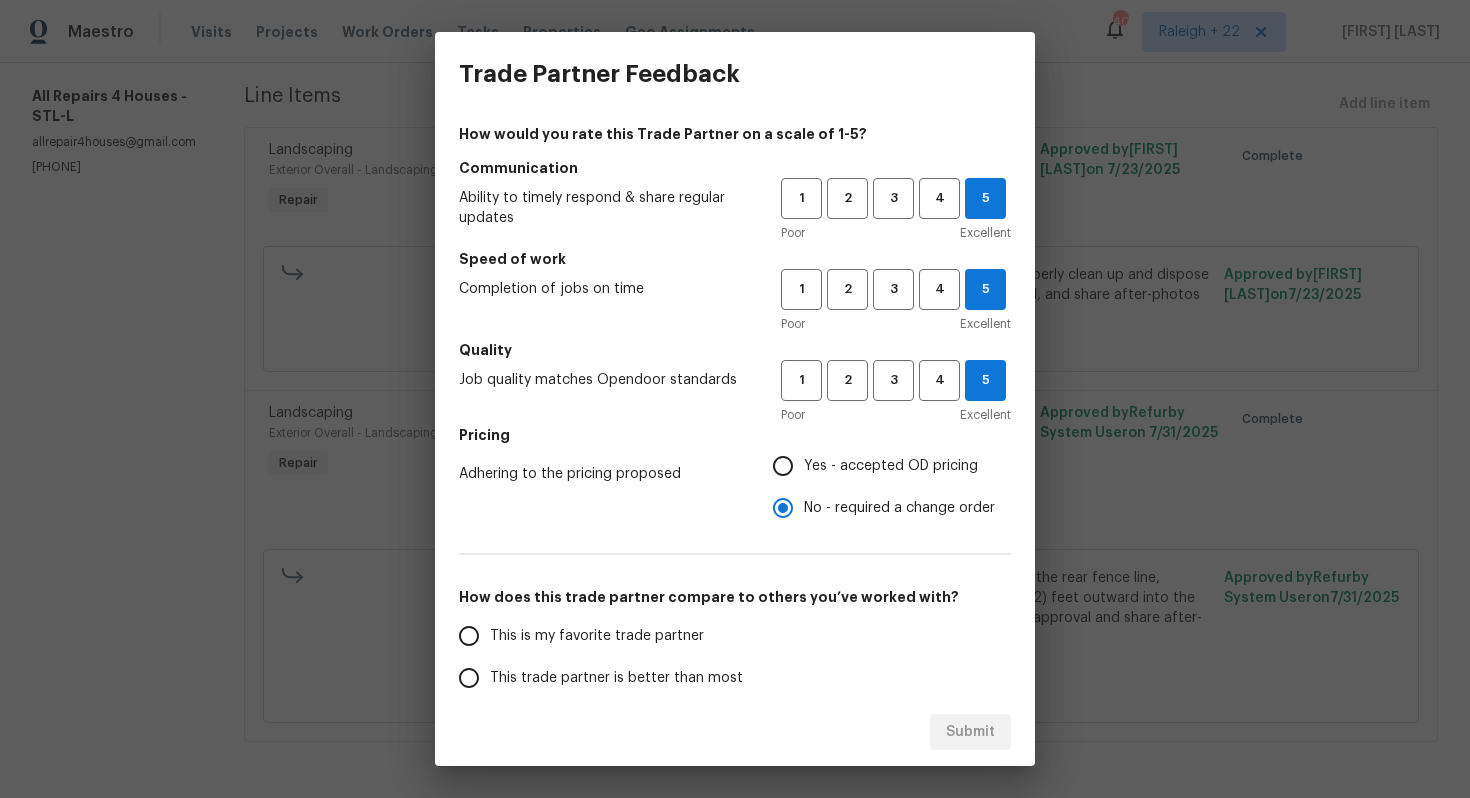 click on "This is my favorite trade partner" at bounding box center (597, 636) 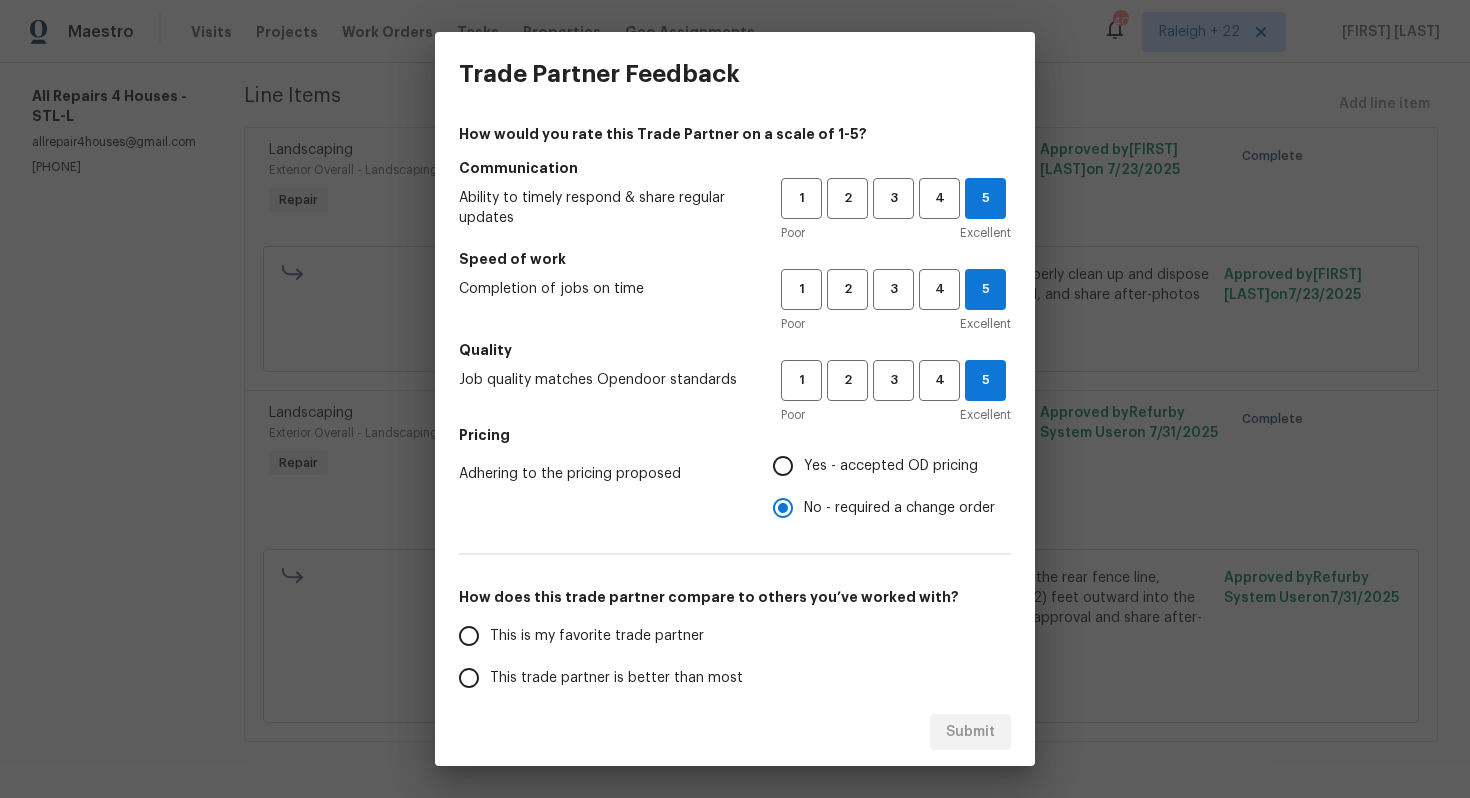 click on "This is my favorite trade partner" at bounding box center (469, 636) 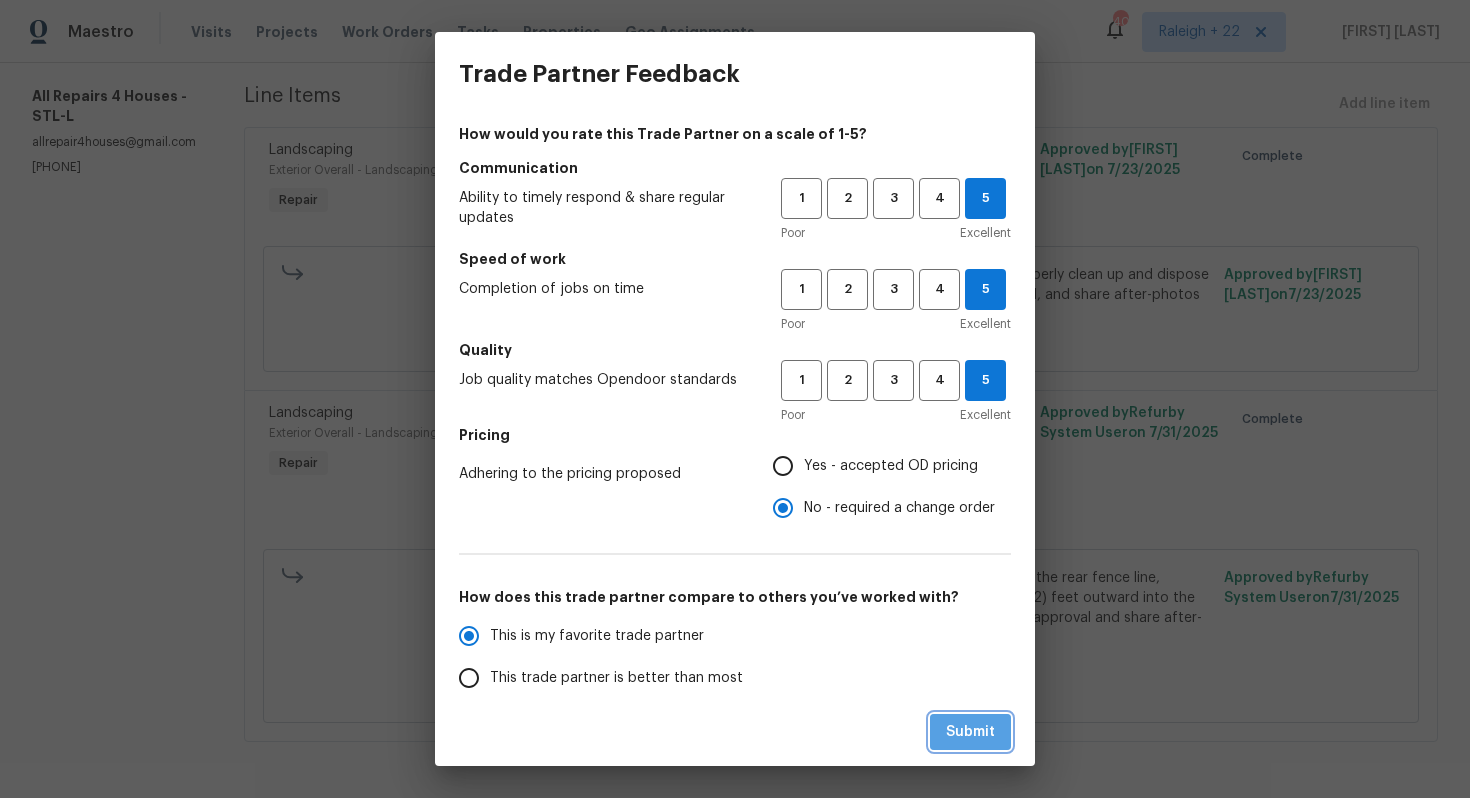 click on "Submit" at bounding box center [970, 732] 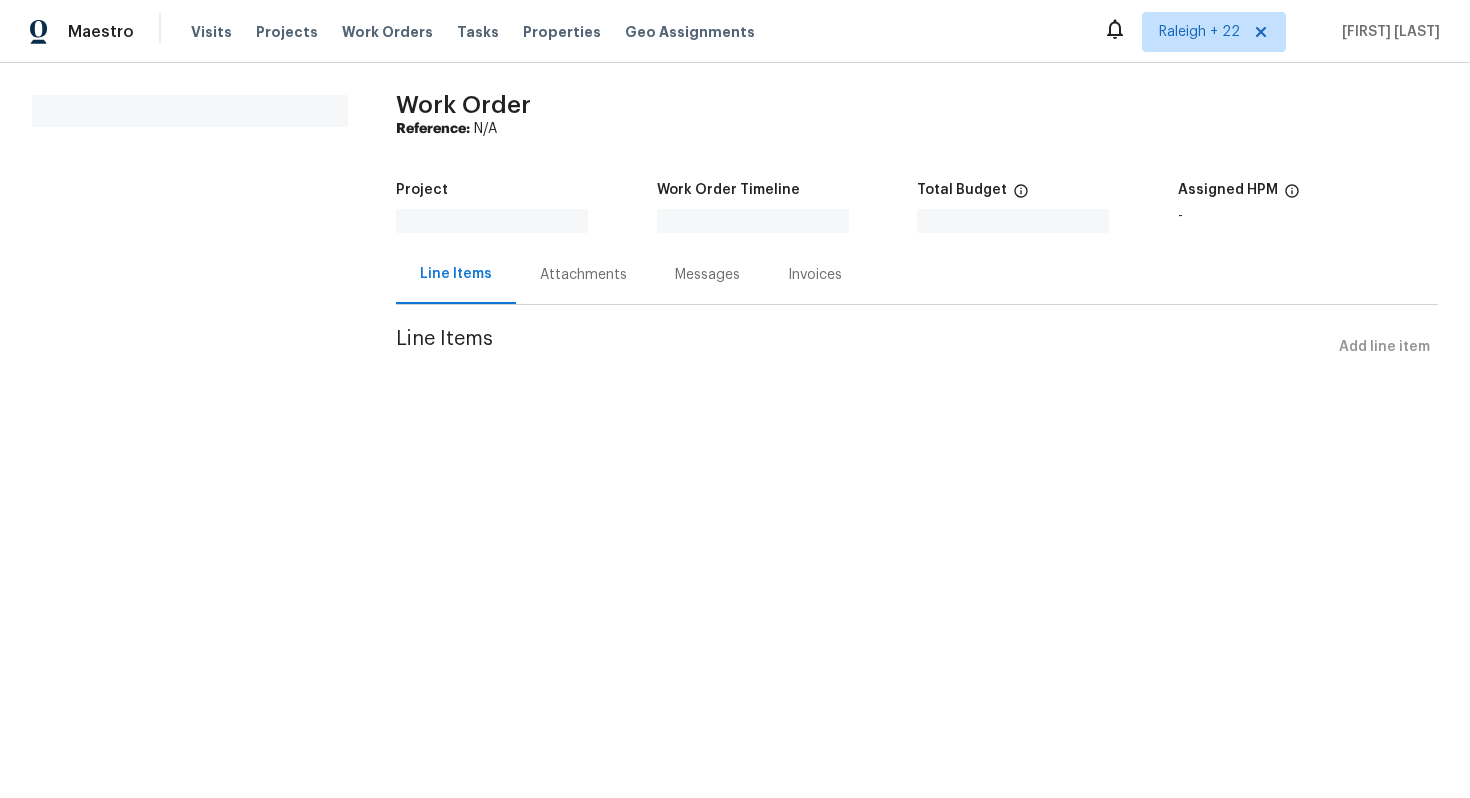 scroll, scrollTop: 0, scrollLeft: 0, axis: both 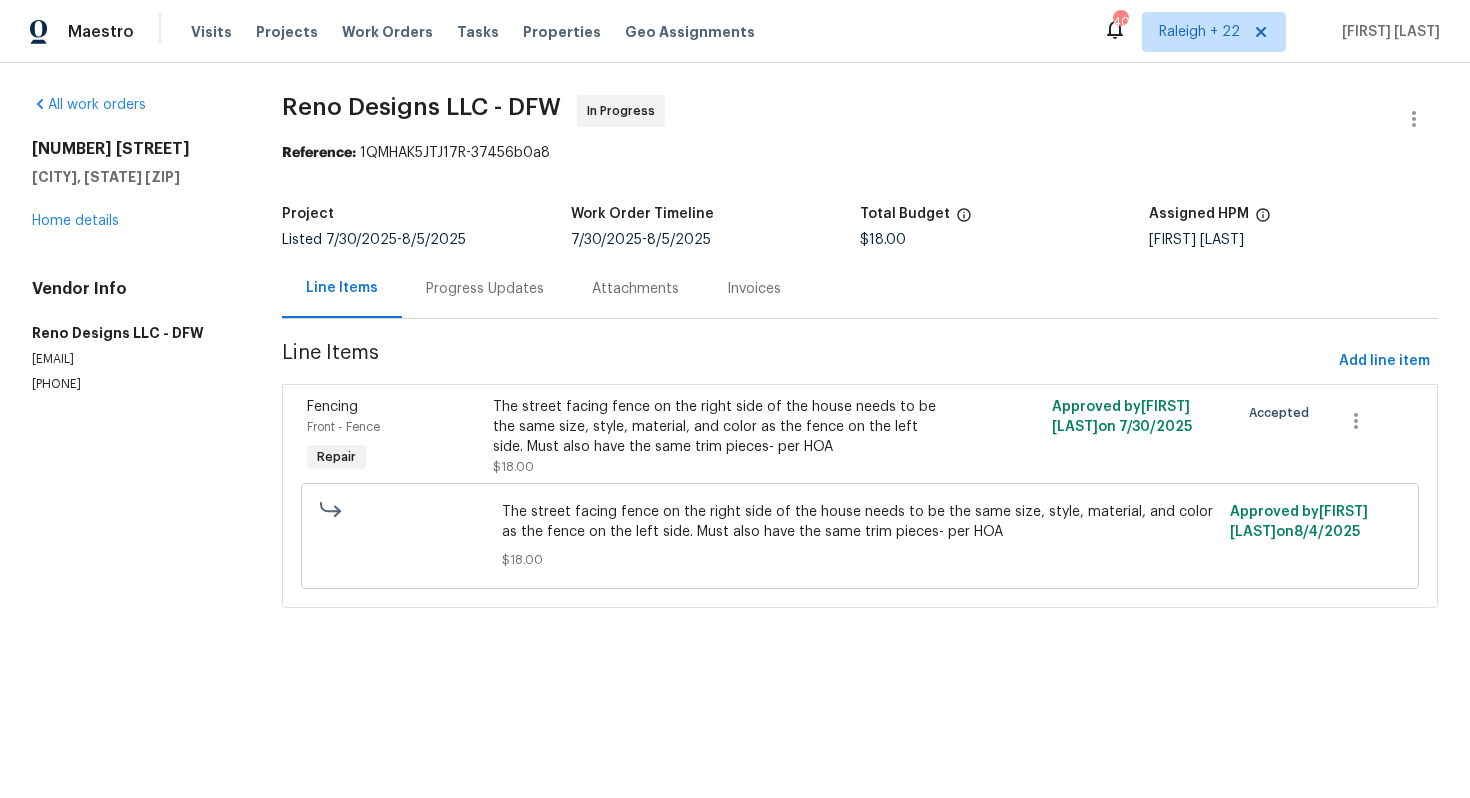 click on "Progress Updates" at bounding box center [485, 289] 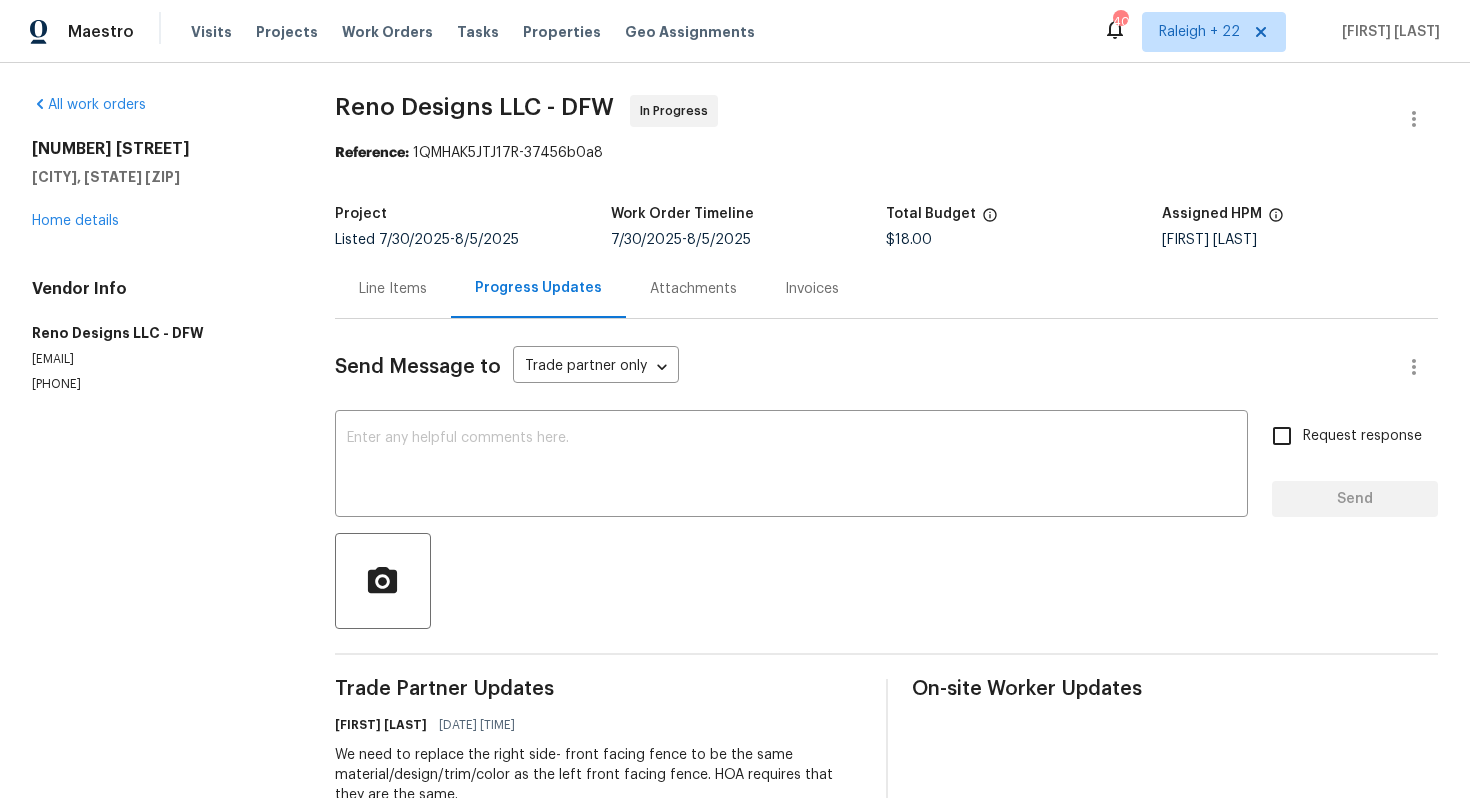 scroll, scrollTop: 64, scrollLeft: 0, axis: vertical 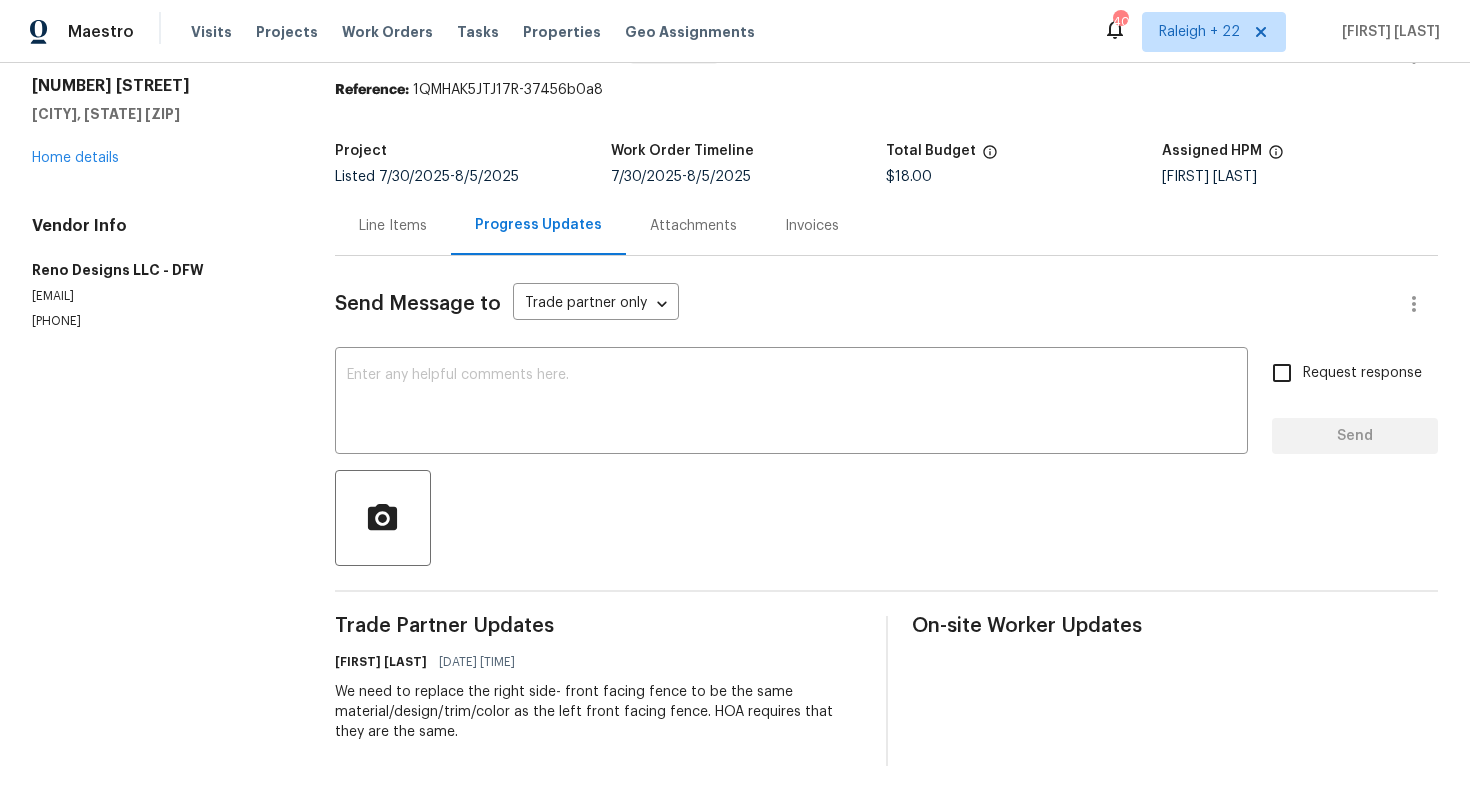 click on "Line Items" at bounding box center [393, 225] 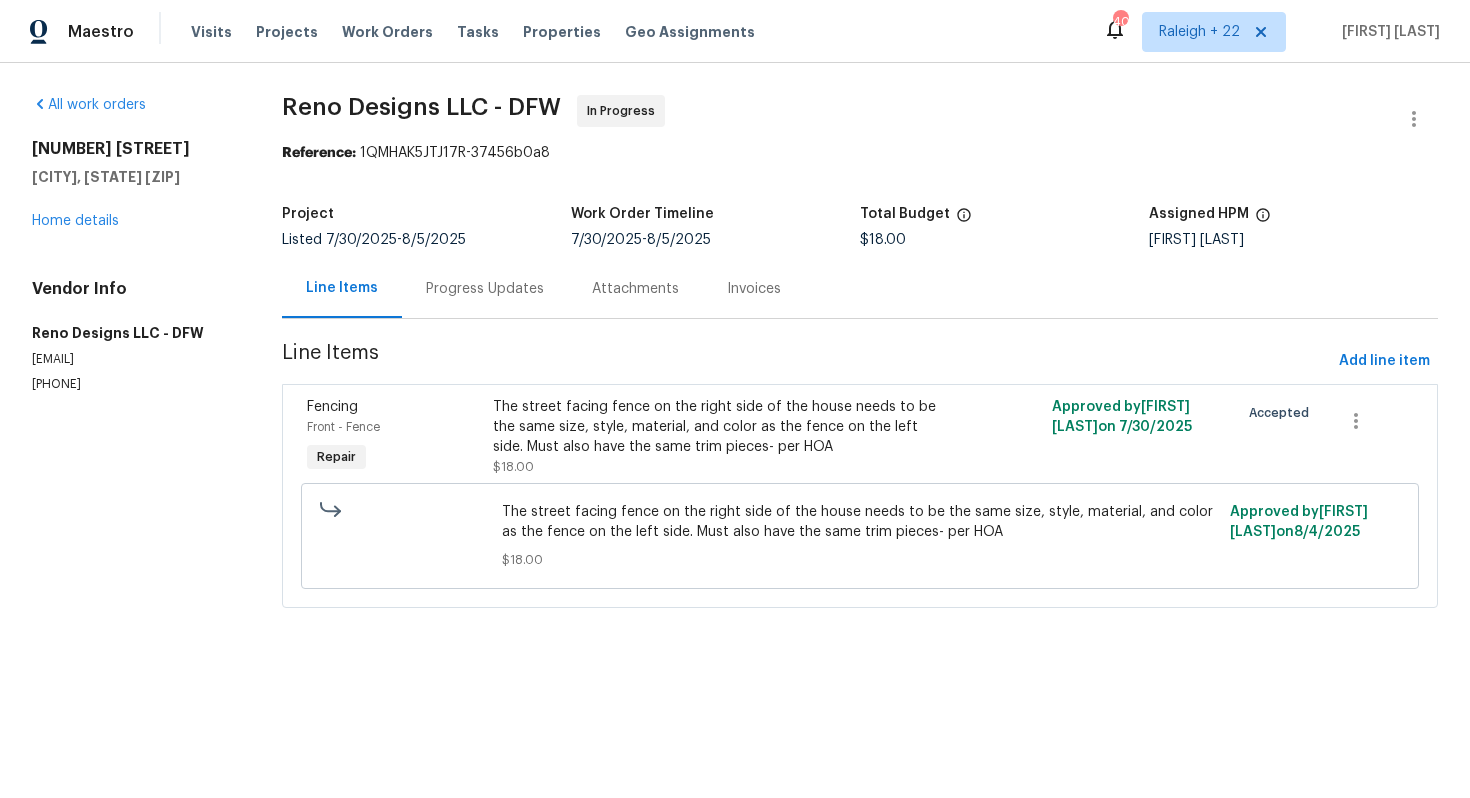 scroll, scrollTop: 0, scrollLeft: 0, axis: both 